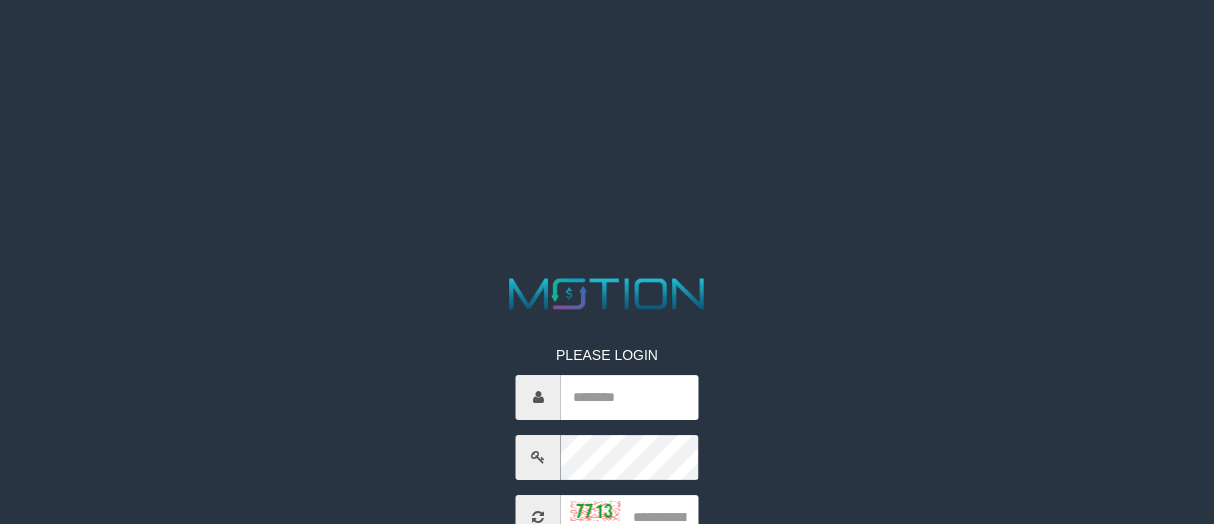 scroll, scrollTop: 0, scrollLeft: 0, axis: both 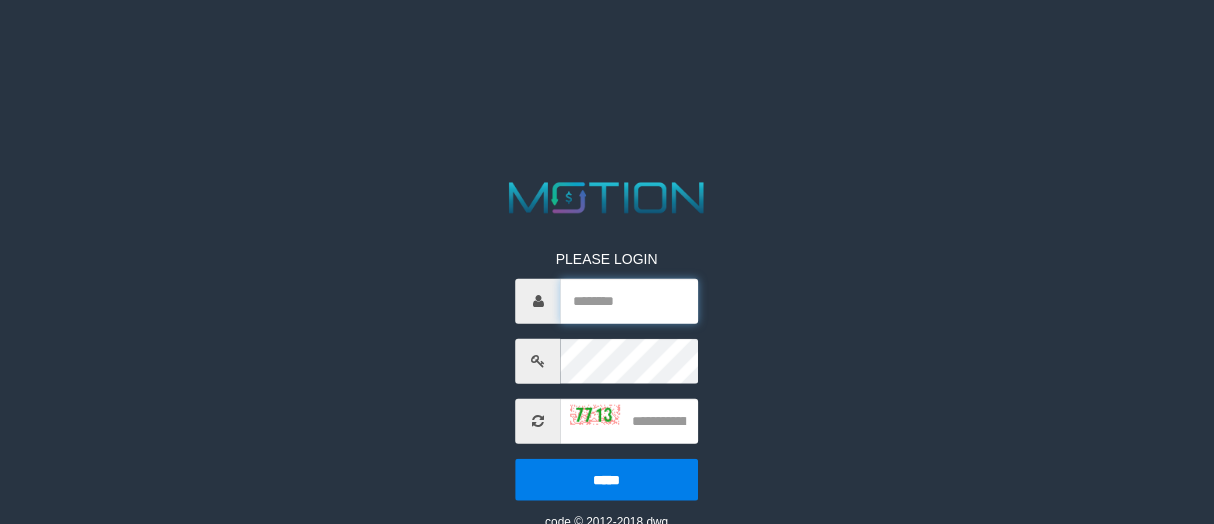 click at bounding box center (629, 301) 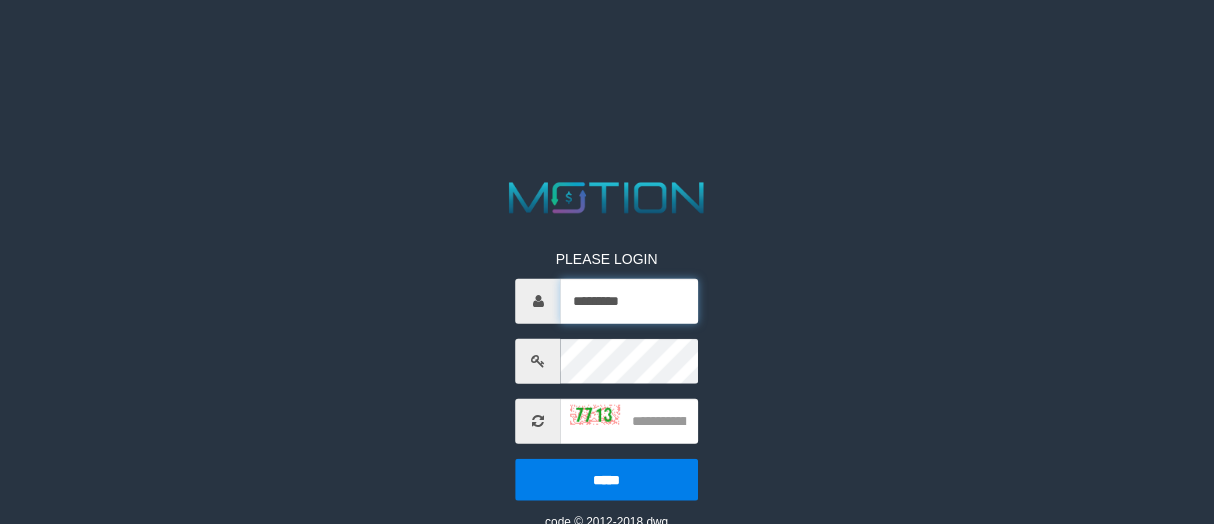 type on "*********" 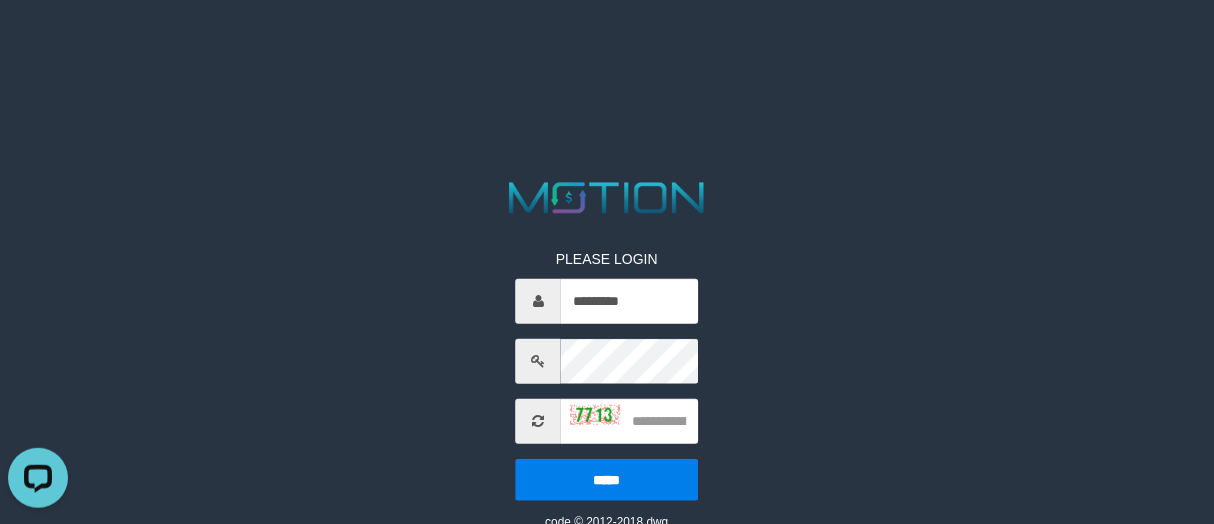 scroll, scrollTop: 0, scrollLeft: 0, axis: both 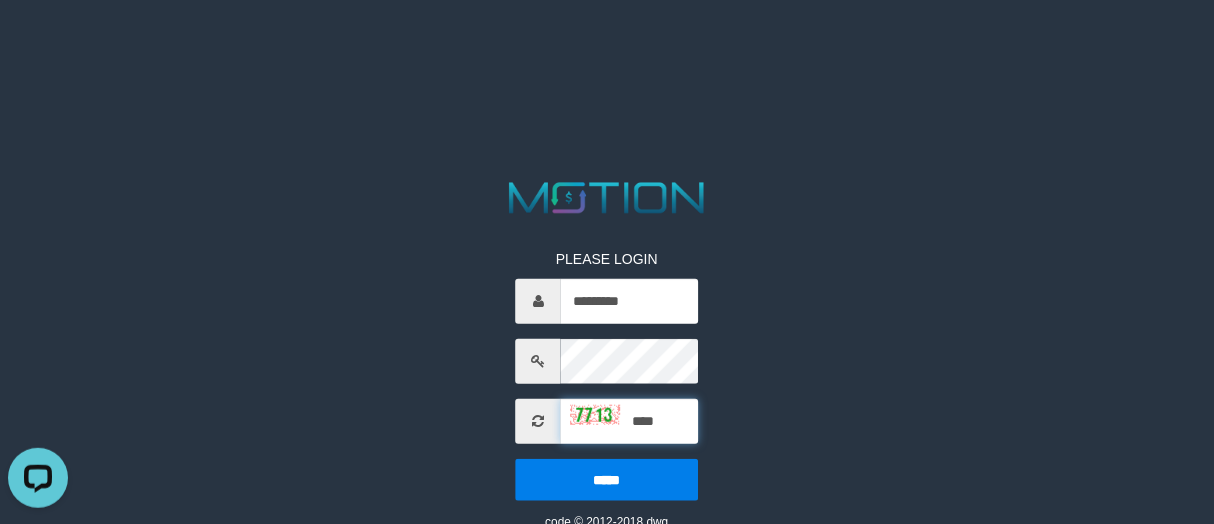 type on "****" 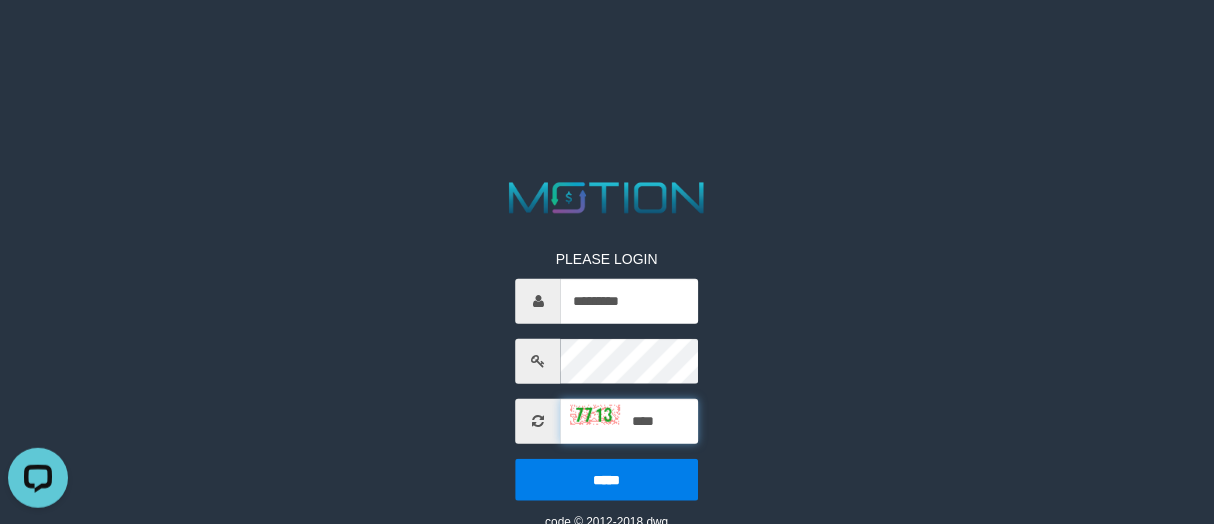click on "*****" at bounding box center (607, 480) 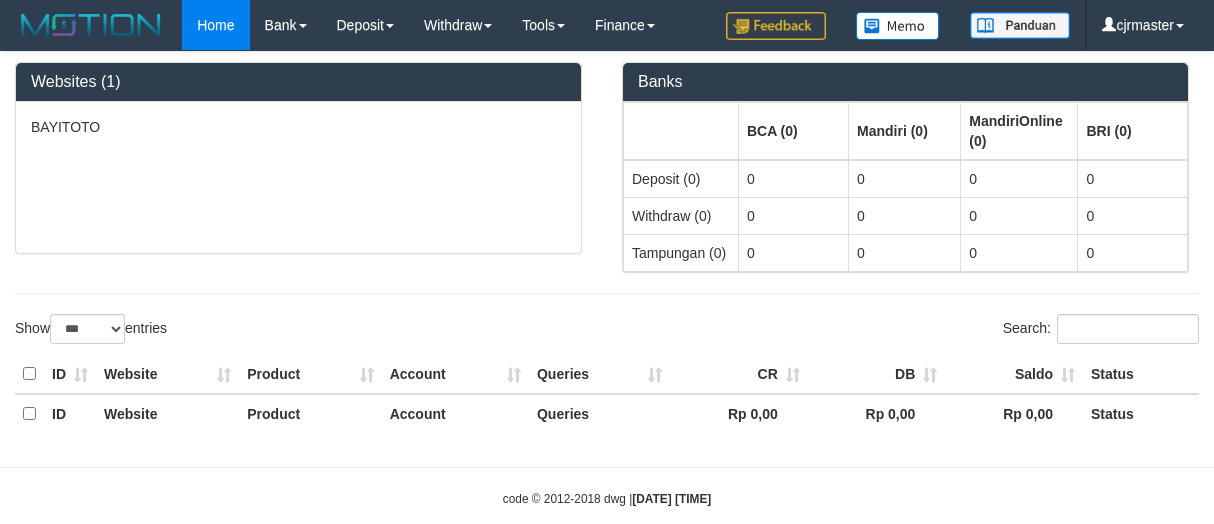 select on "***" 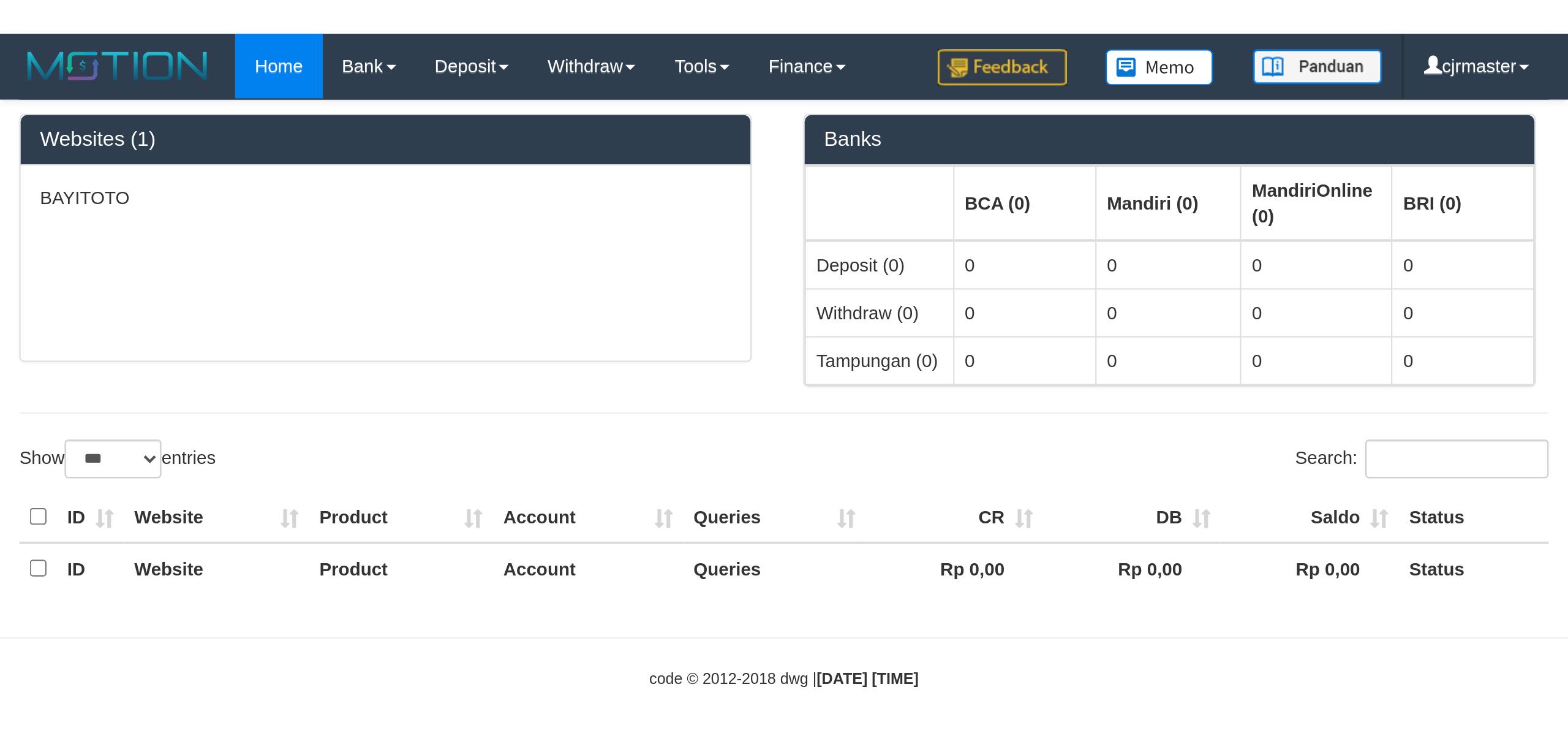 scroll, scrollTop: 0, scrollLeft: 0, axis: both 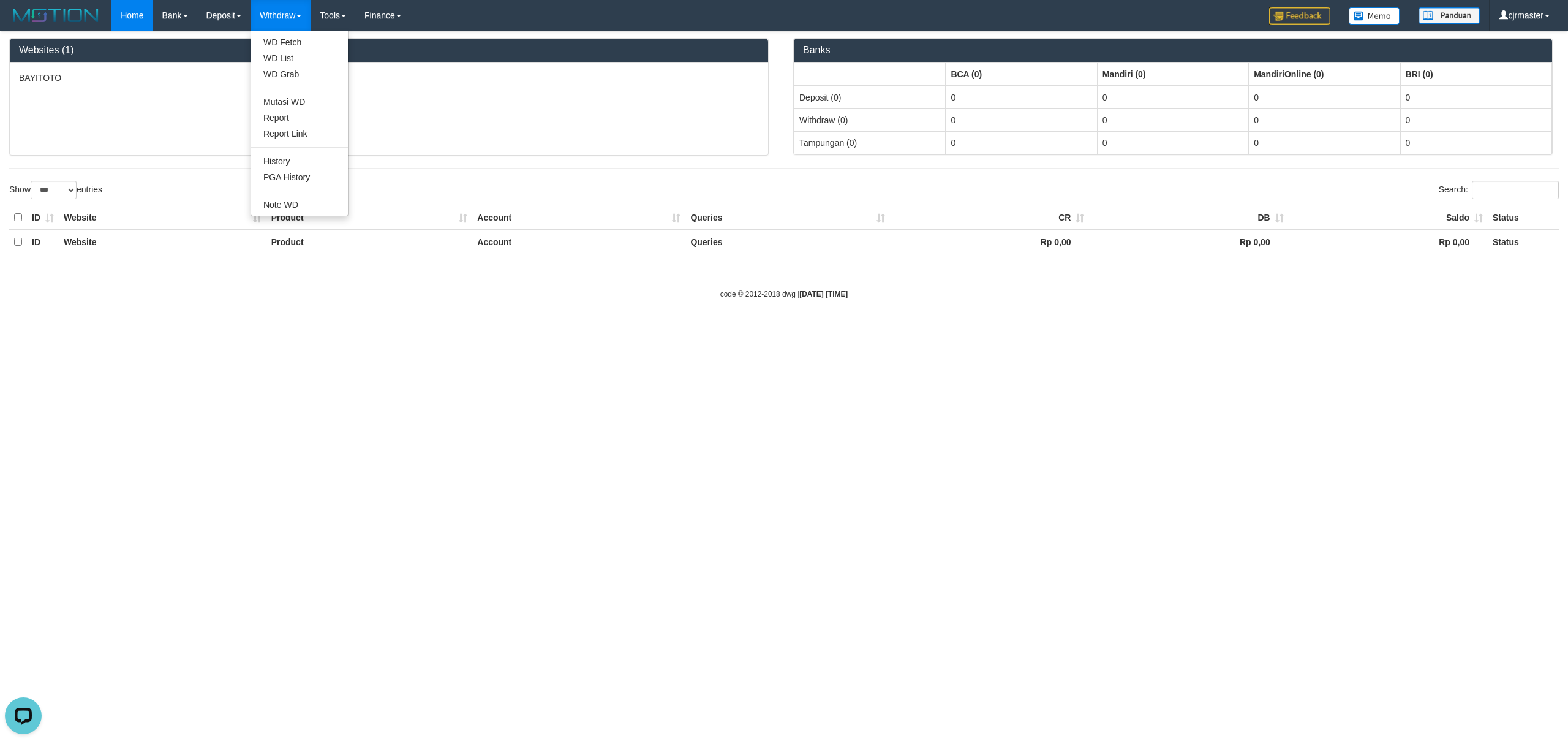 click on "Withdraw" at bounding box center [281, 15] 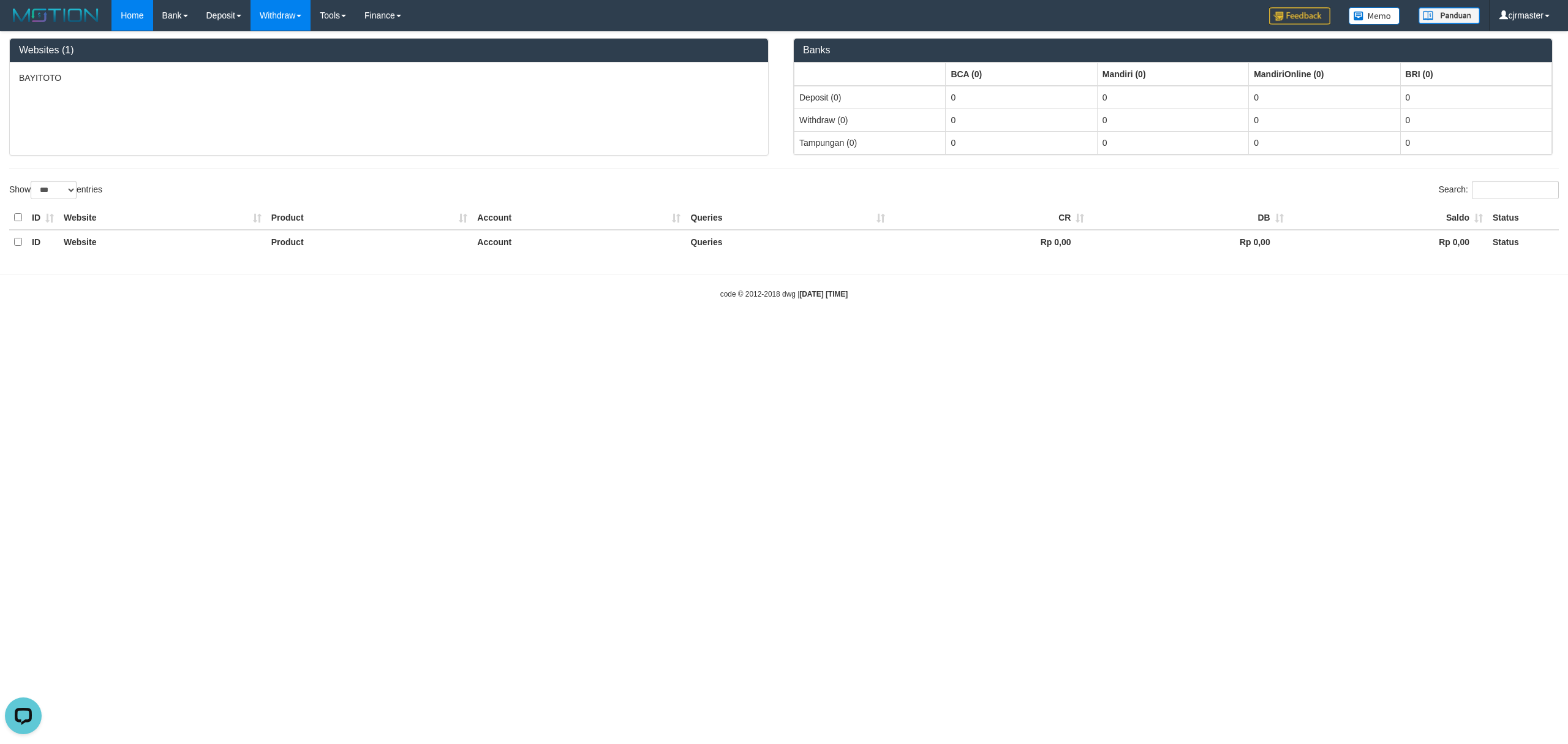 click on "Withdraw" at bounding box center (281, 15) 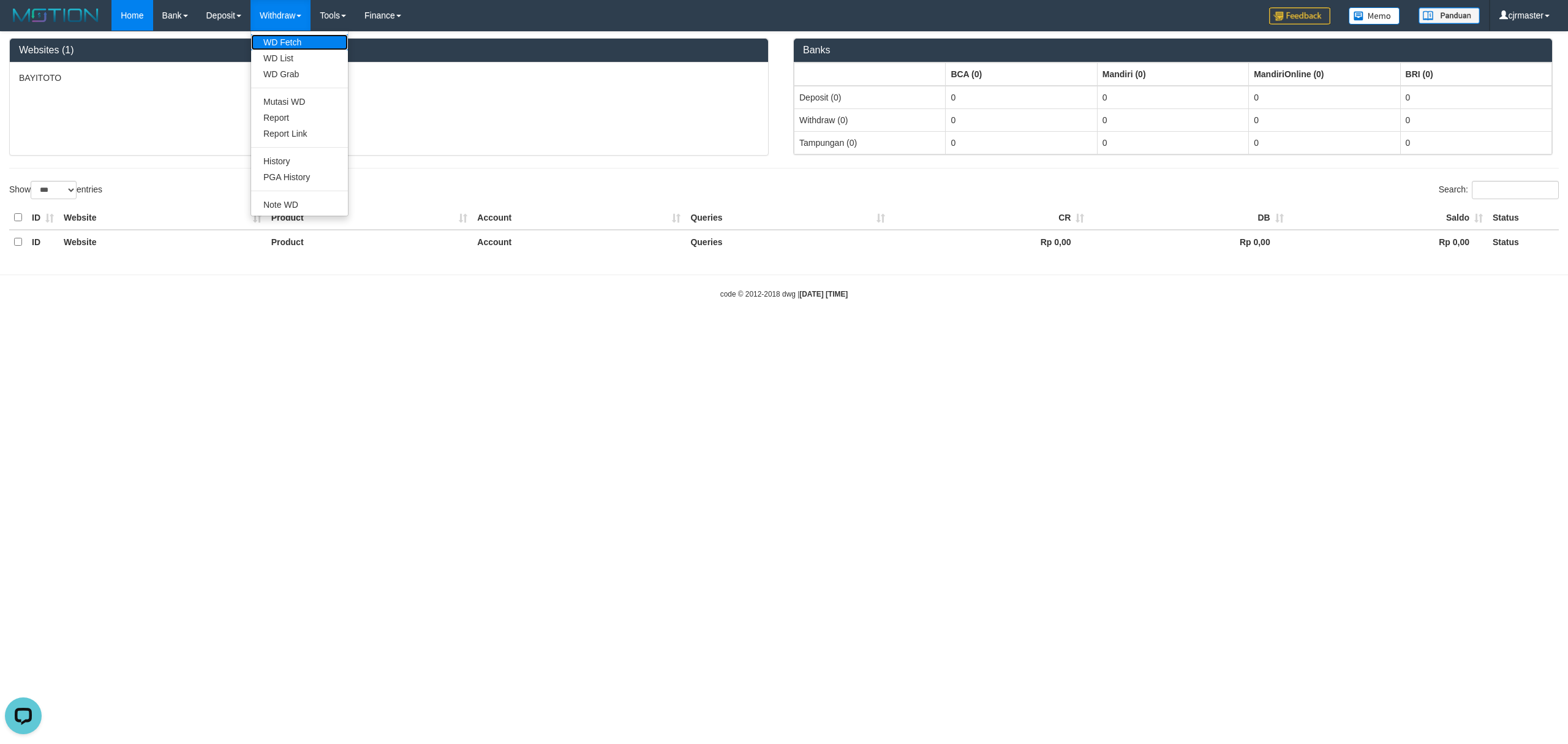 click on "WD Fetch" at bounding box center (300, 42) 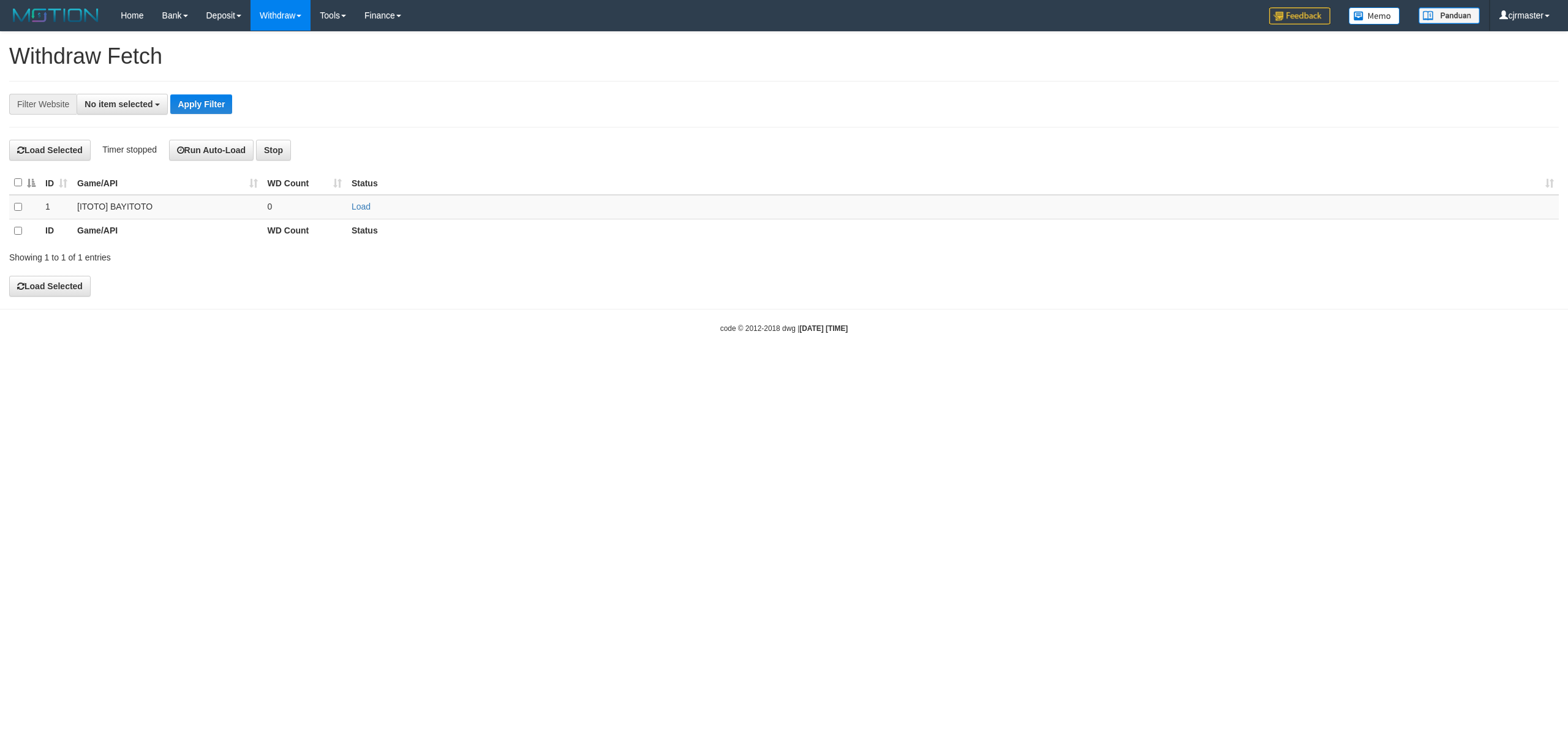 scroll, scrollTop: 0, scrollLeft: 0, axis: both 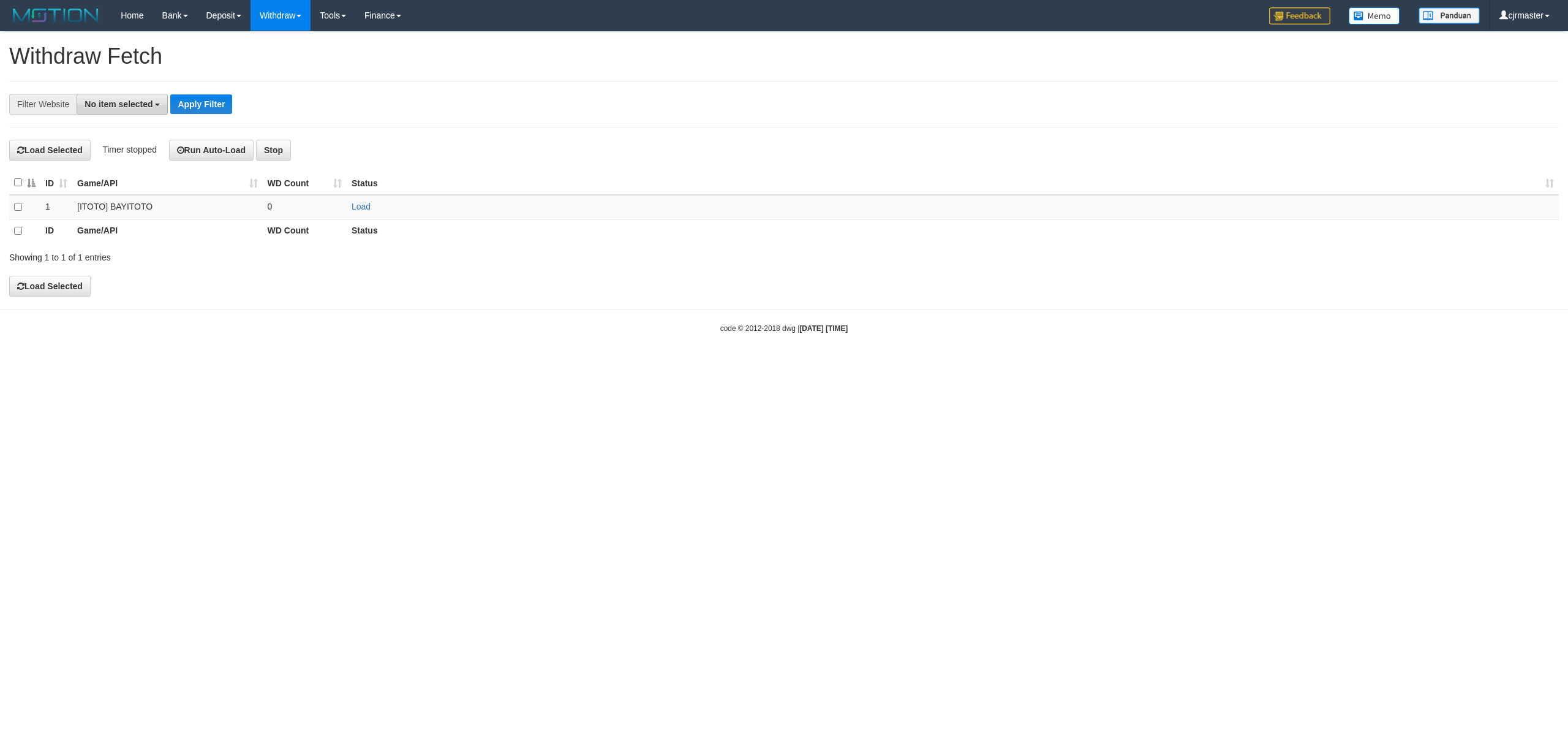 drag, startPoint x: 106, startPoint y: 91, endPoint x: 116, endPoint y: 99, distance: 12.806248 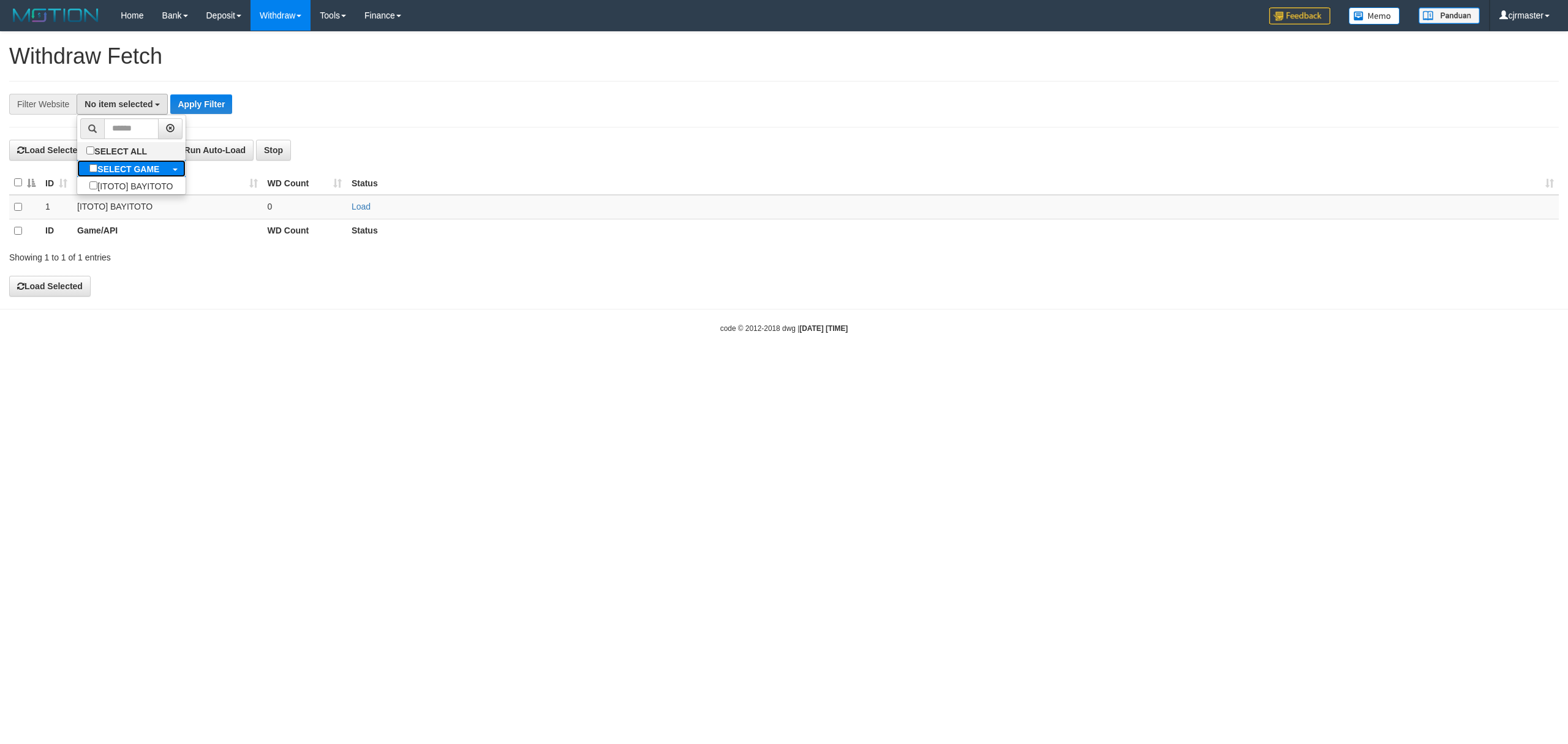 click on "SELECT GAME" at bounding box center (124, 169) 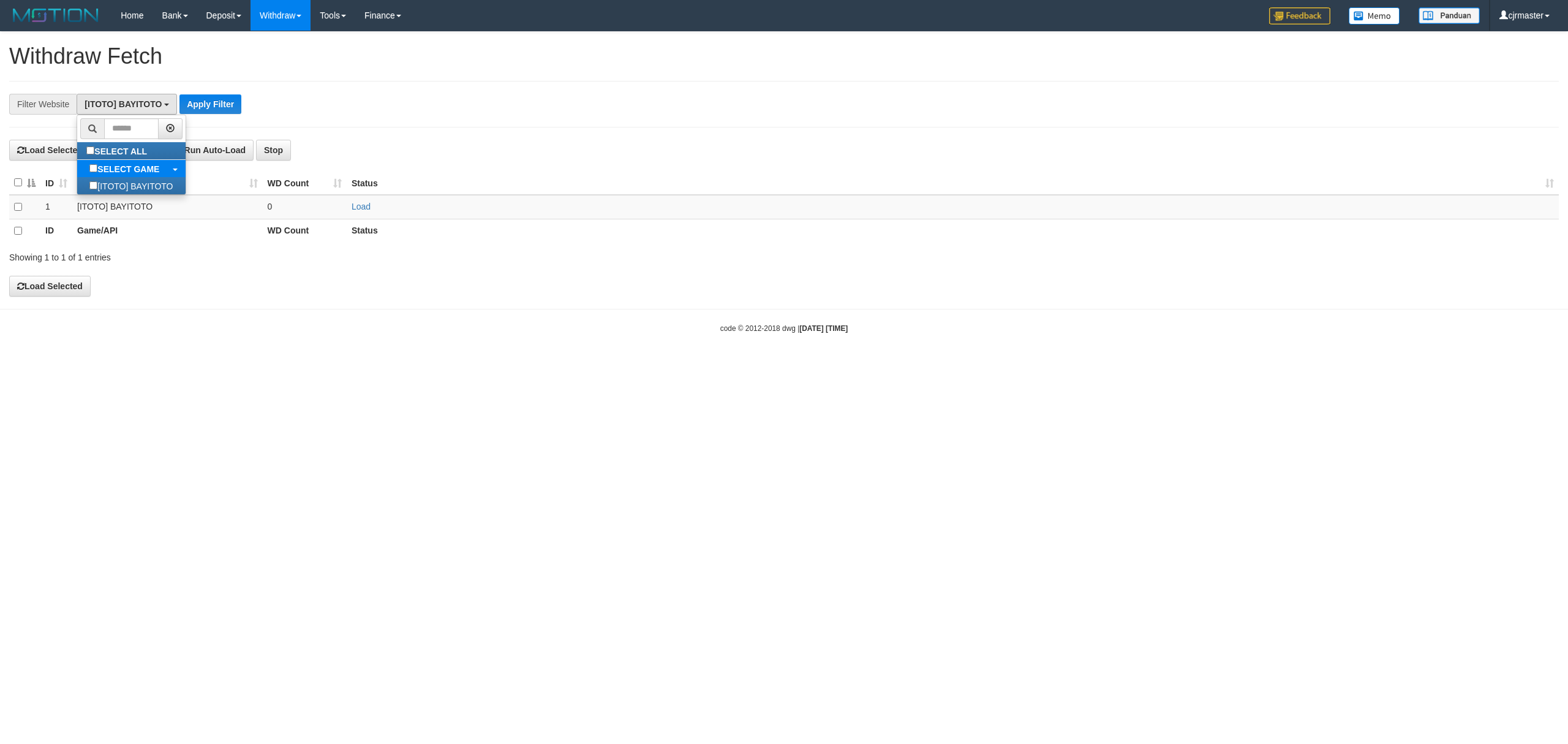 select on "****" 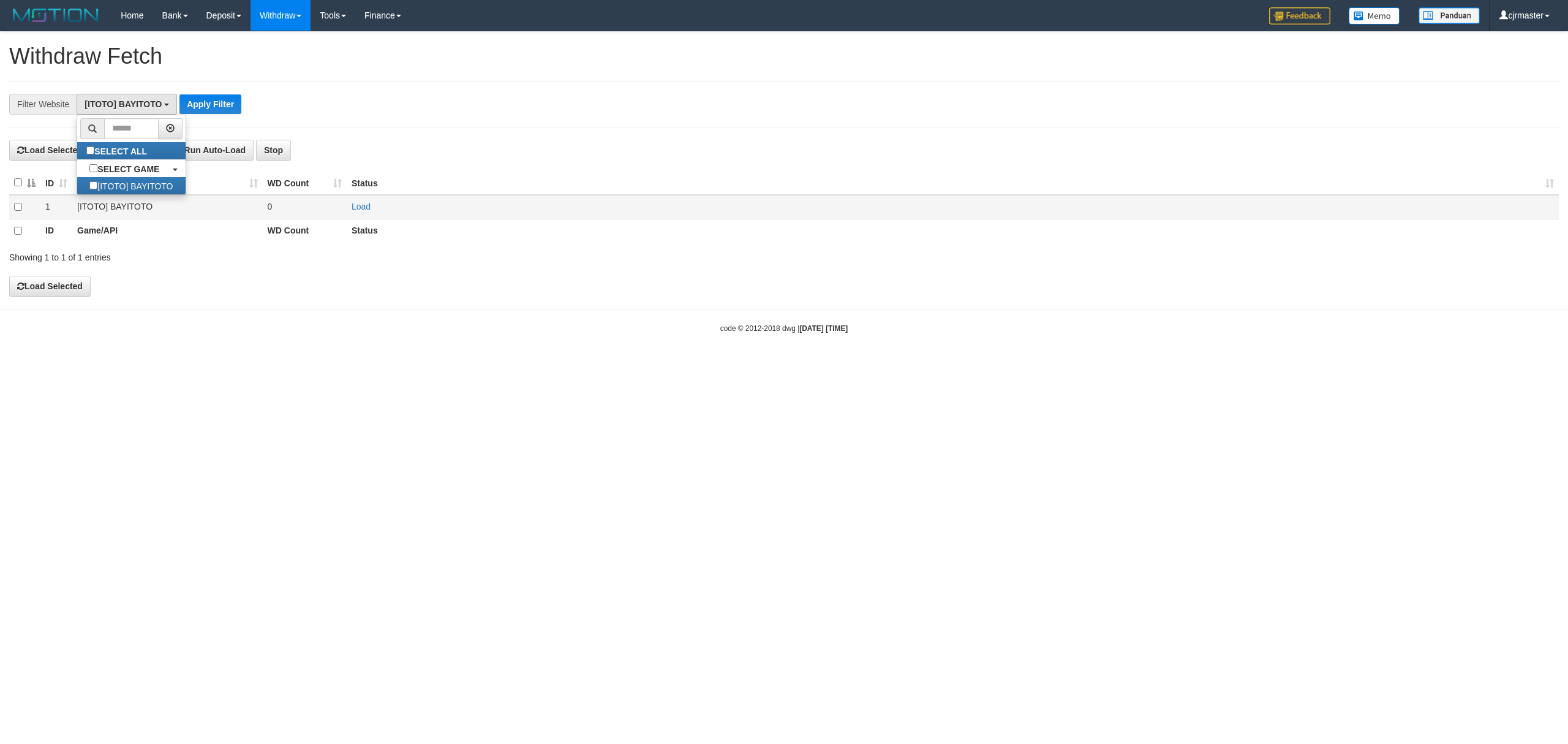 scroll, scrollTop: 10, scrollLeft: 0, axis: vertical 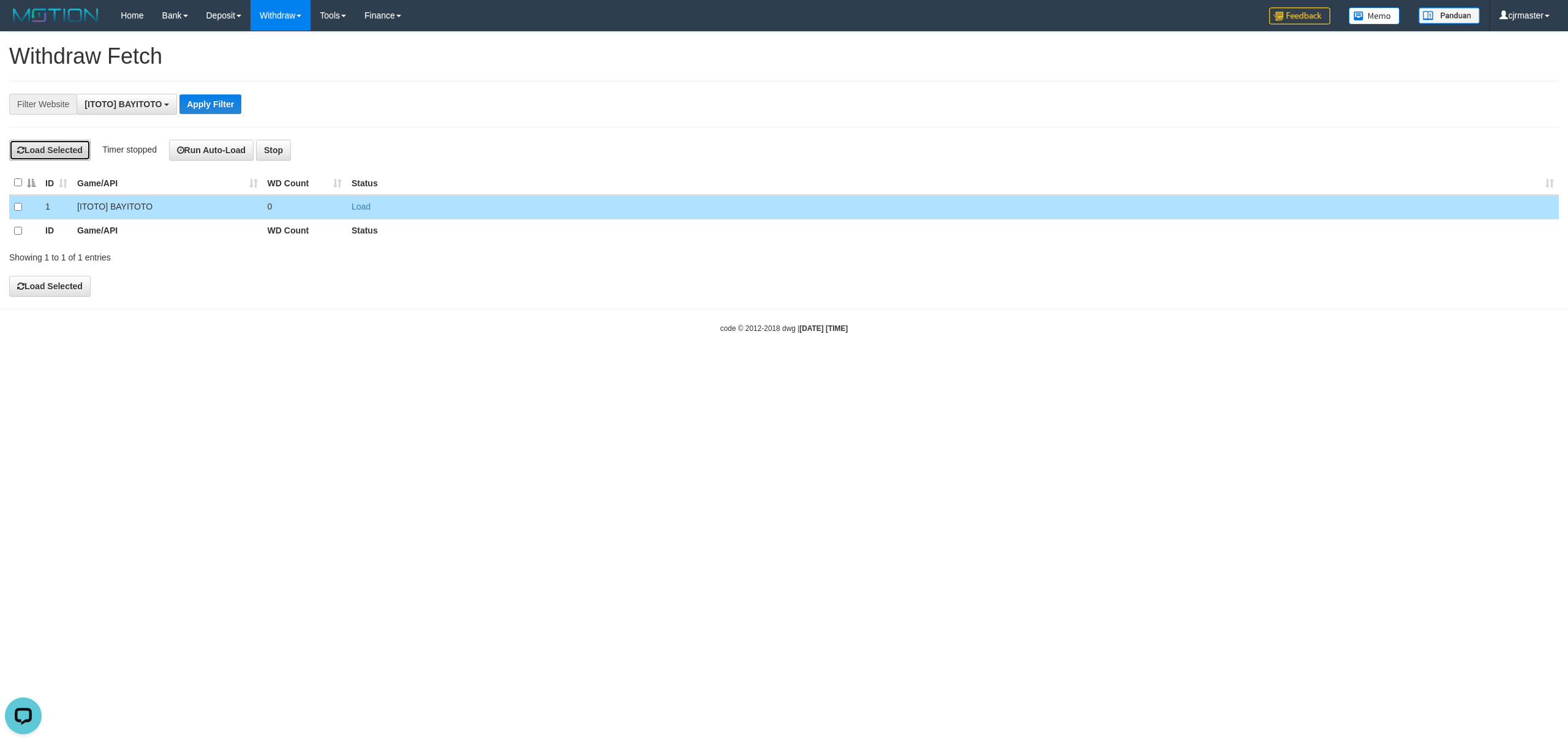click on "Load Selected" at bounding box center [50, 150] 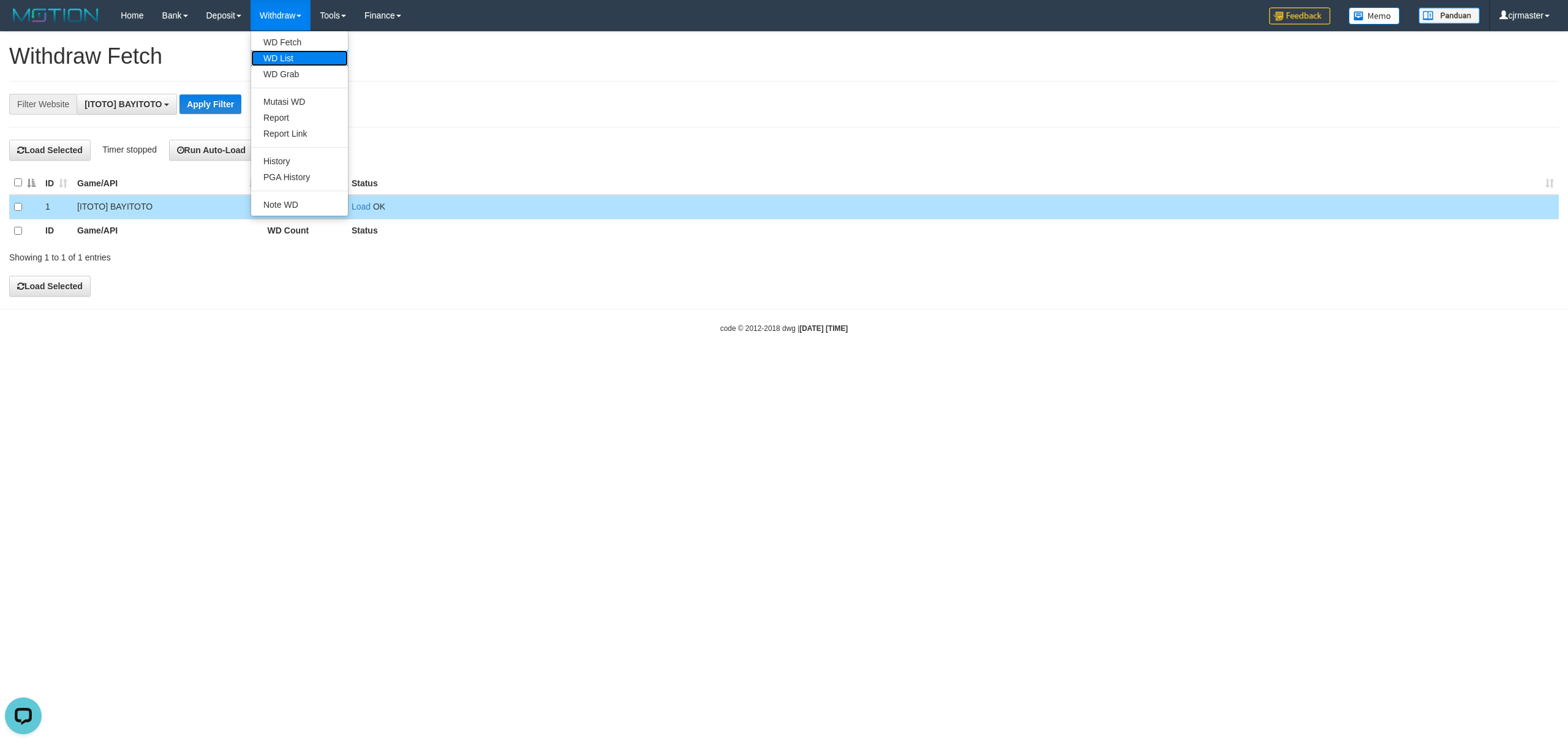 click on "WD List" at bounding box center (300, 58) 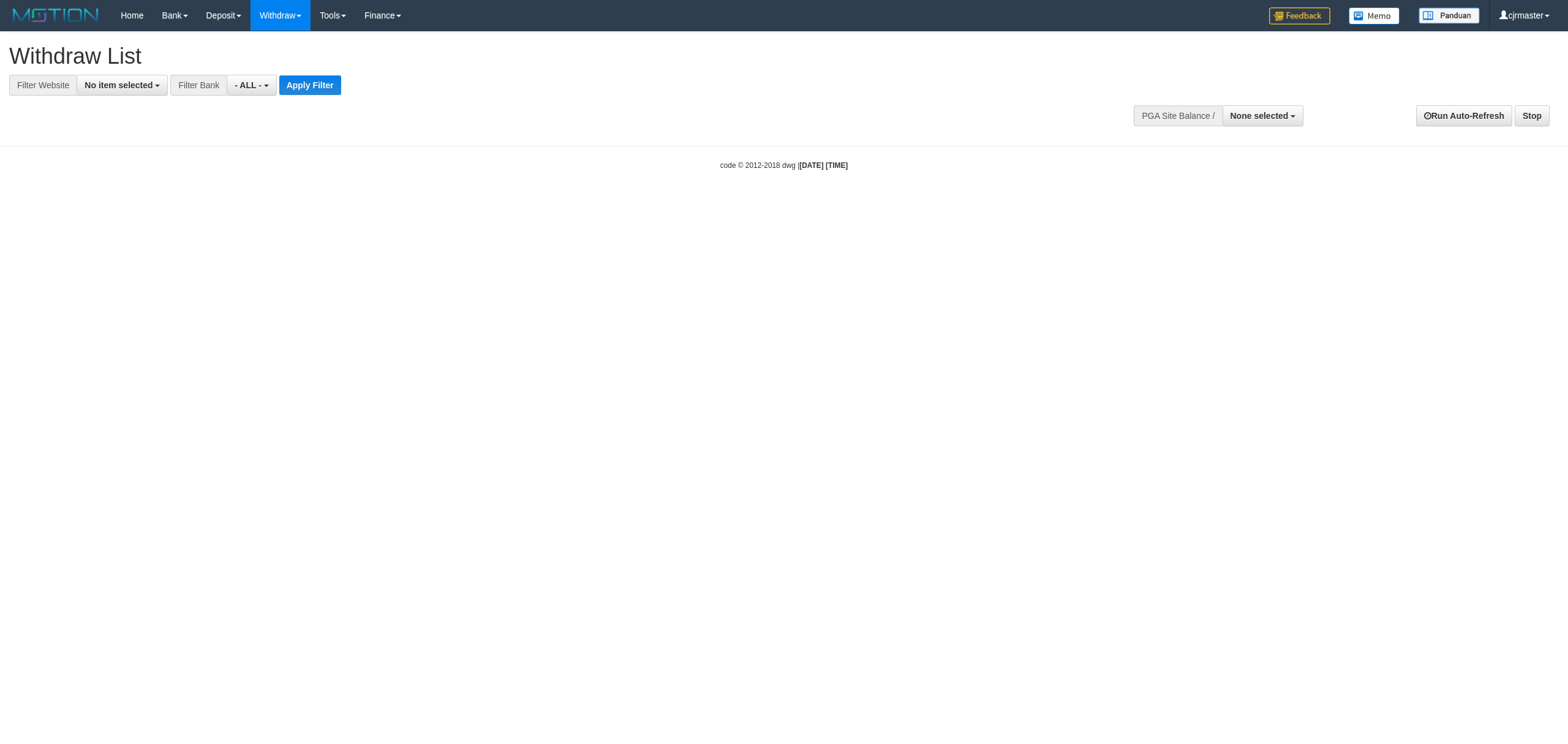 select 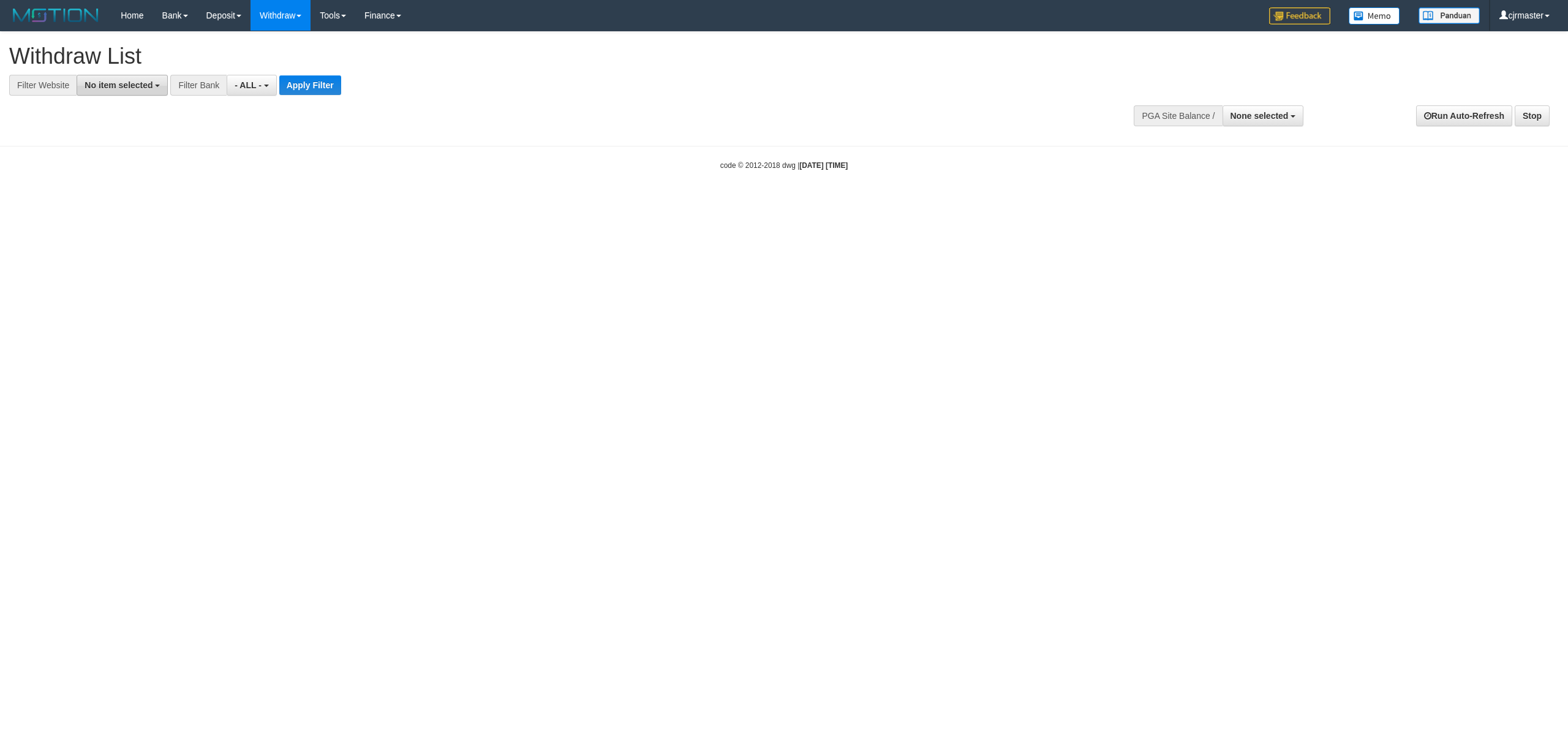 scroll, scrollTop: 0, scrollLeft: 0, axis: both 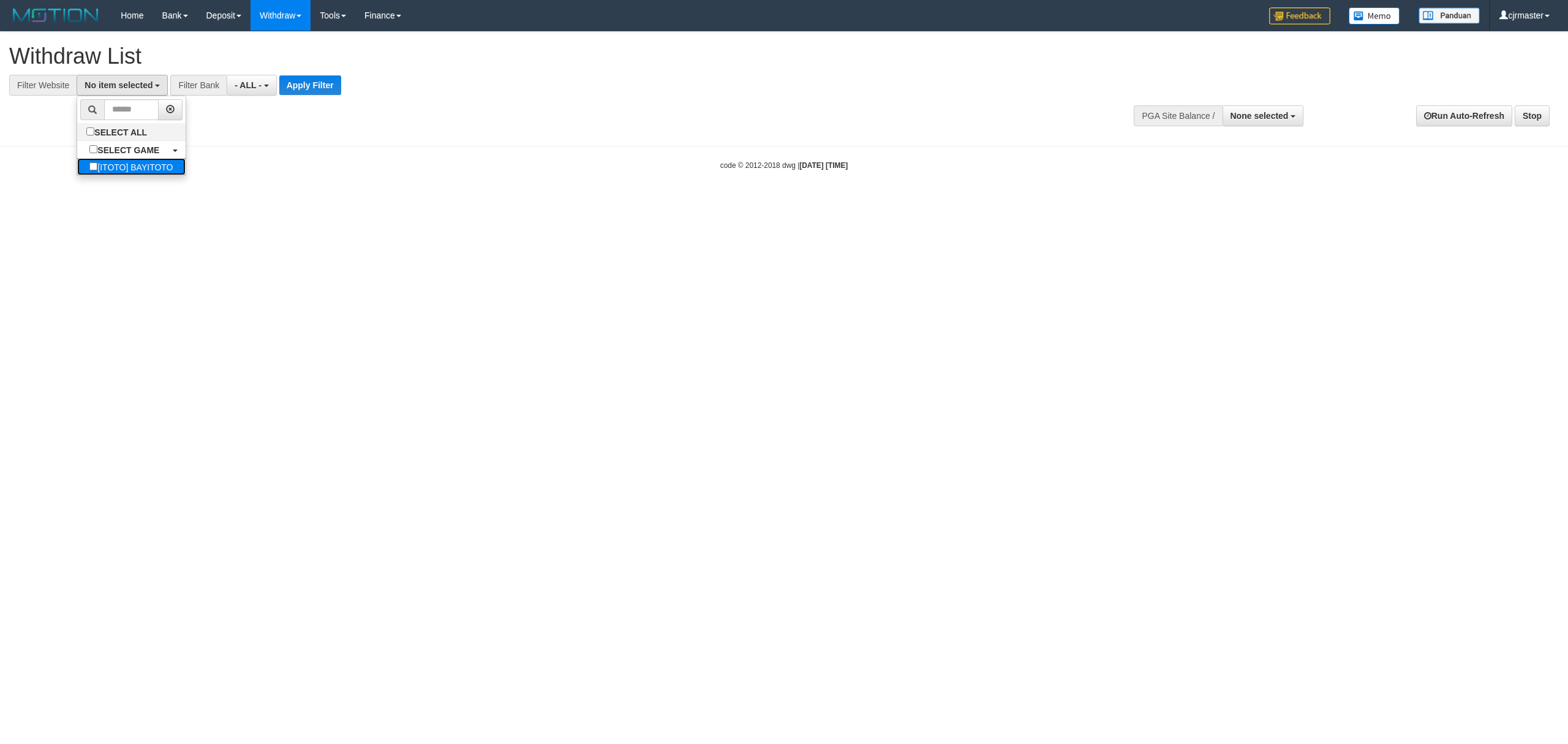 click on "[ITOTO] BAYITOTO" at bounding box center [131, 167] 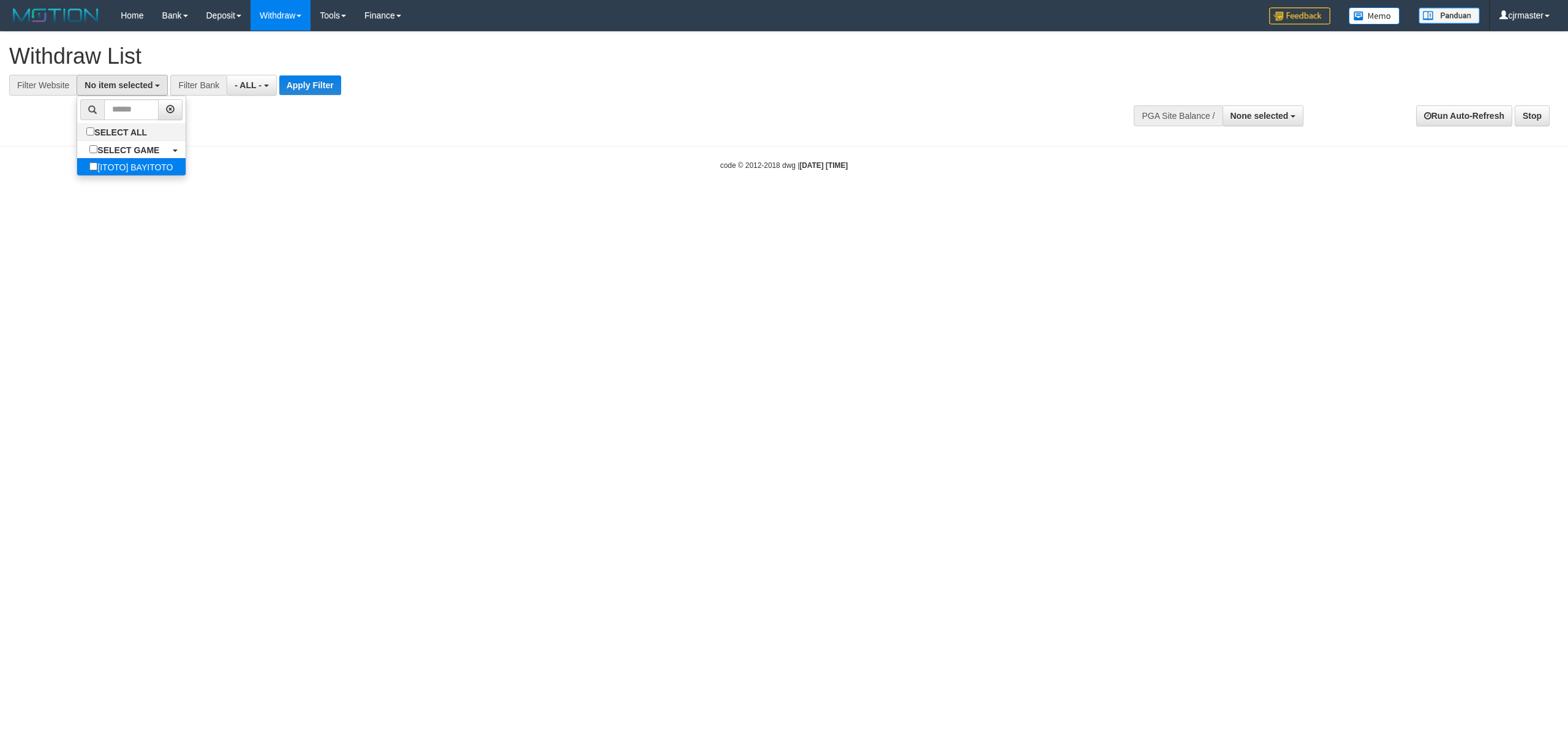 select on "****" 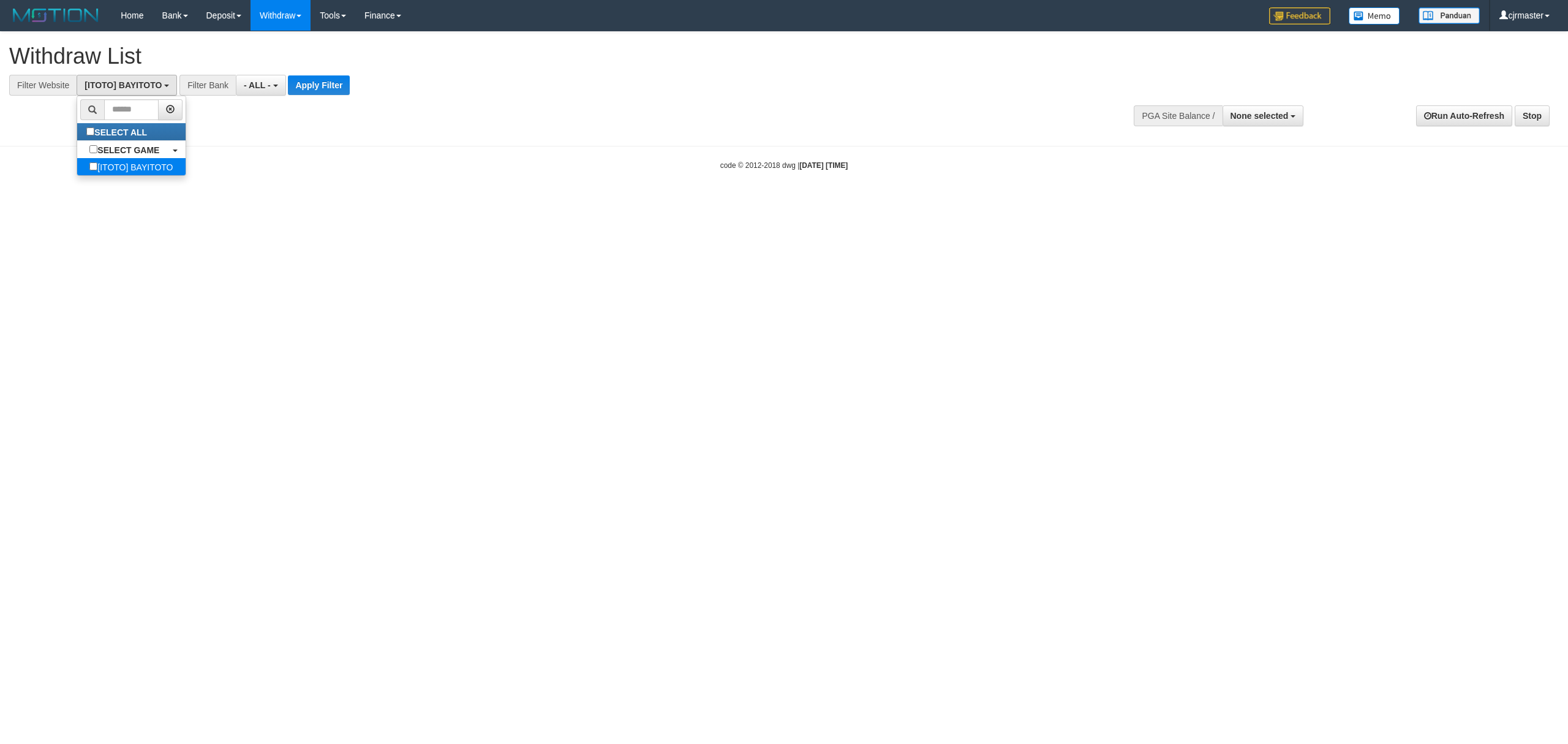 scroll, scrollTop: 10, scrollLeft: 0, axis: vertical 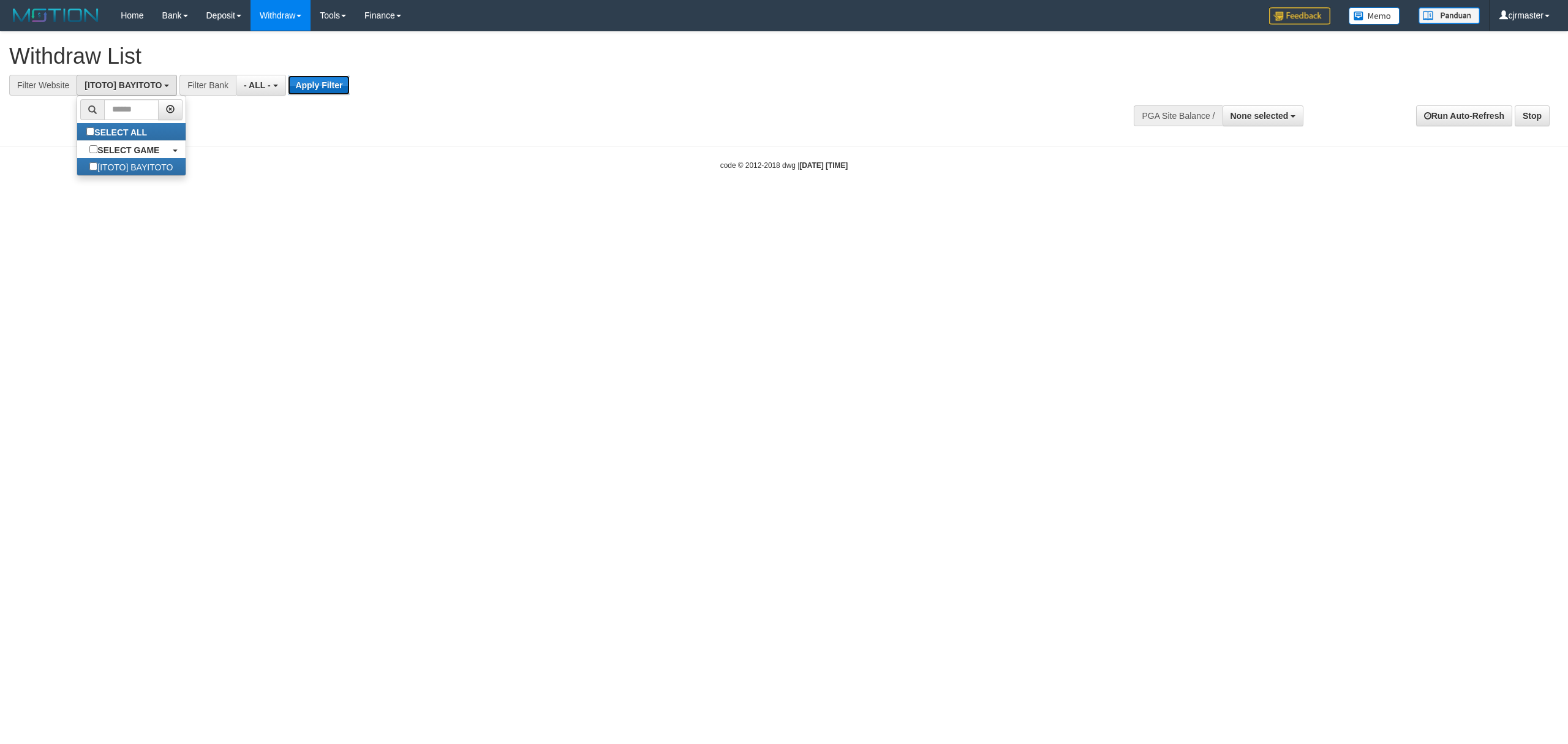 click on "Apply Filter" at bounding box center [318, 85] 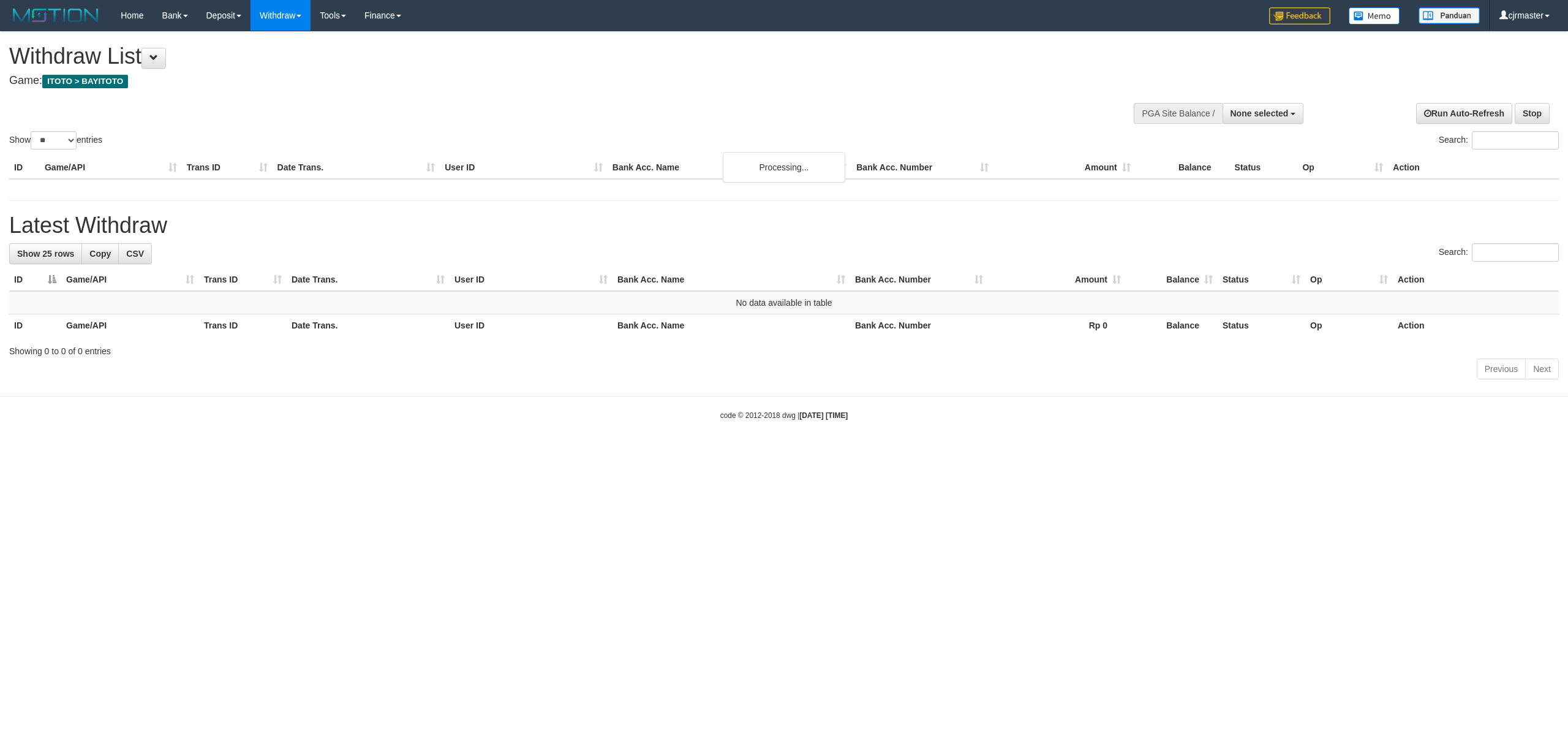 select 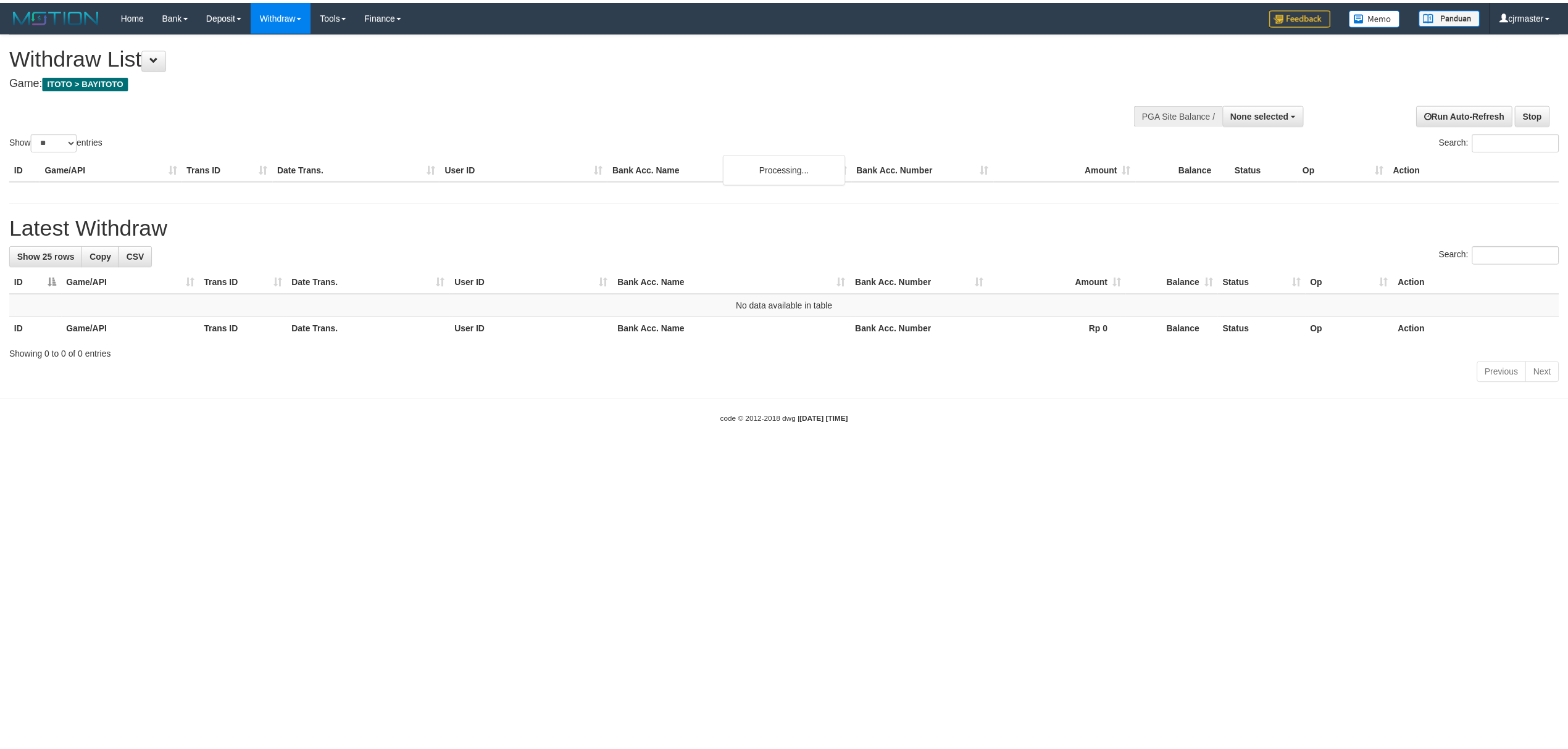 scroll, scrollTop: 0, scrollLeft: 0, axis: both 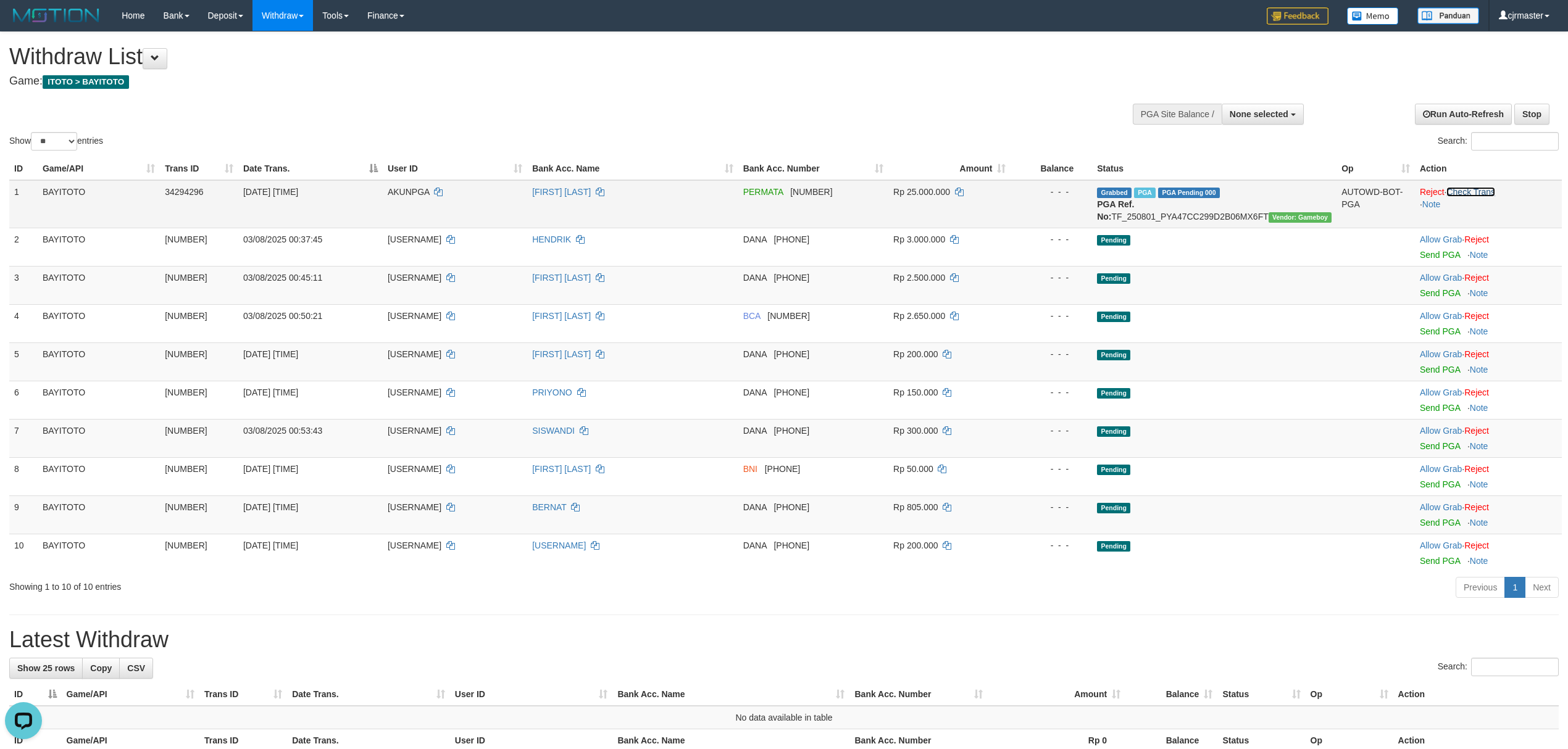 click on "Check Trans" at bounding box center [1470, 192] 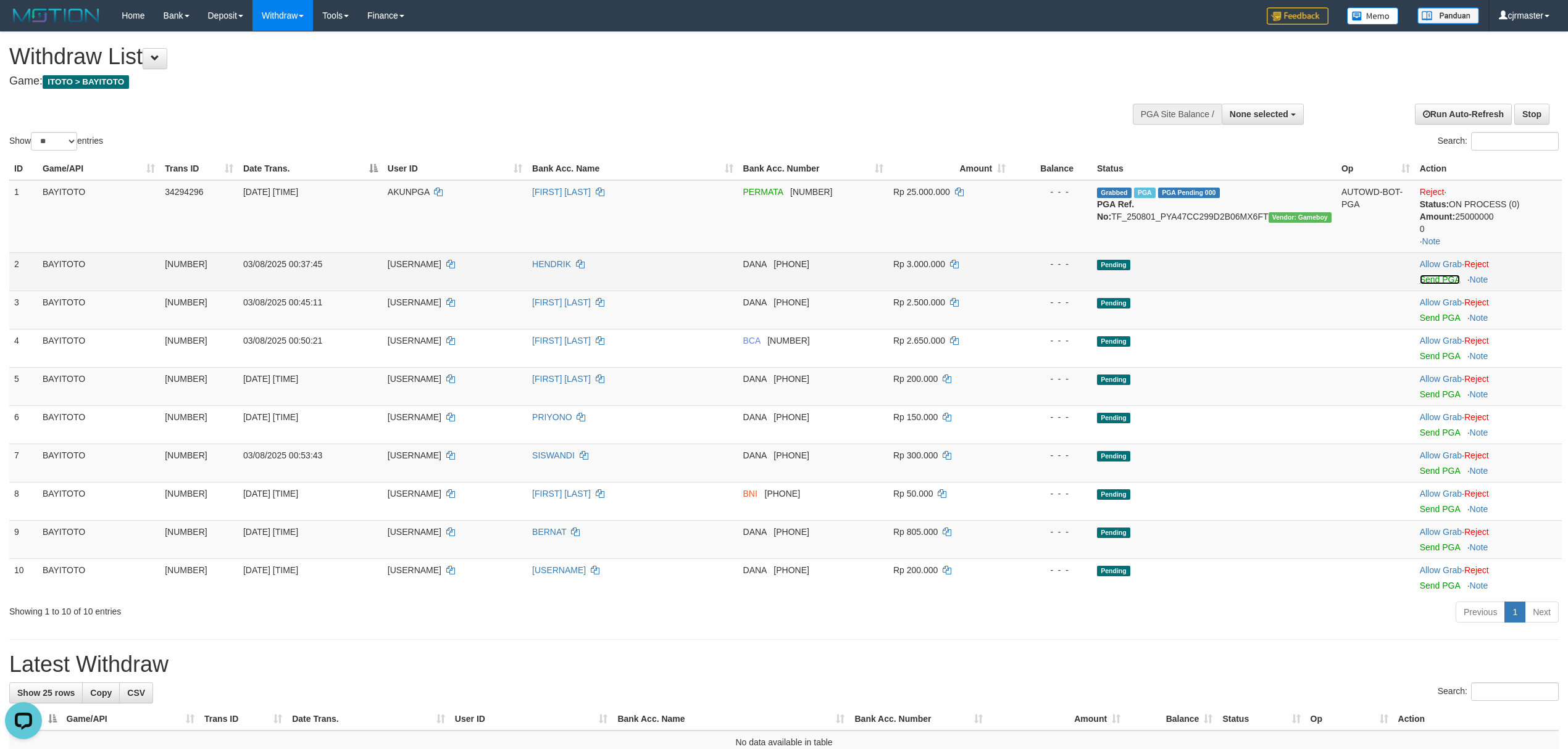 click on "Send PGA" at bounding box center (1440, 279) 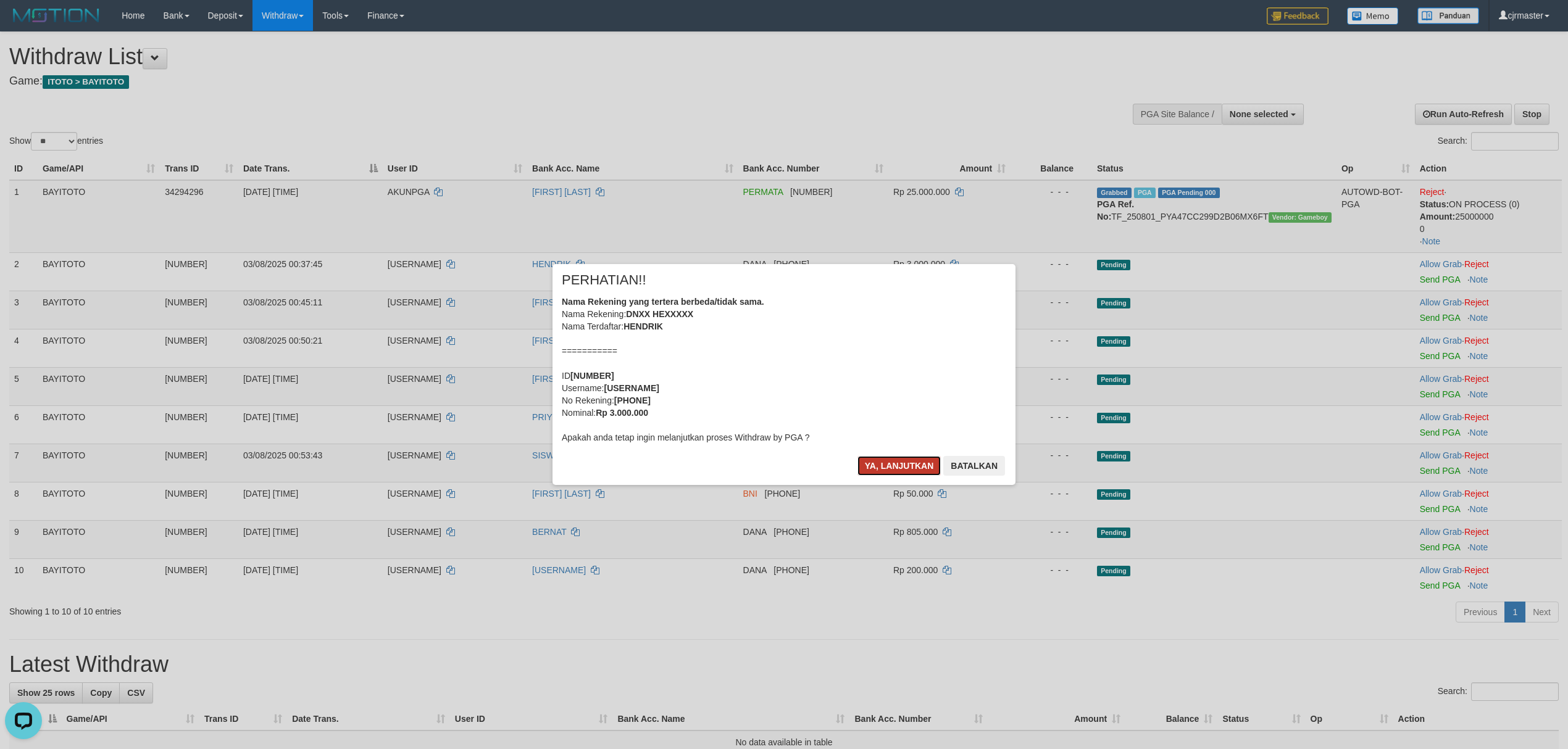 click on "Ya, lanjutkan" at bounding box center (899, 466) 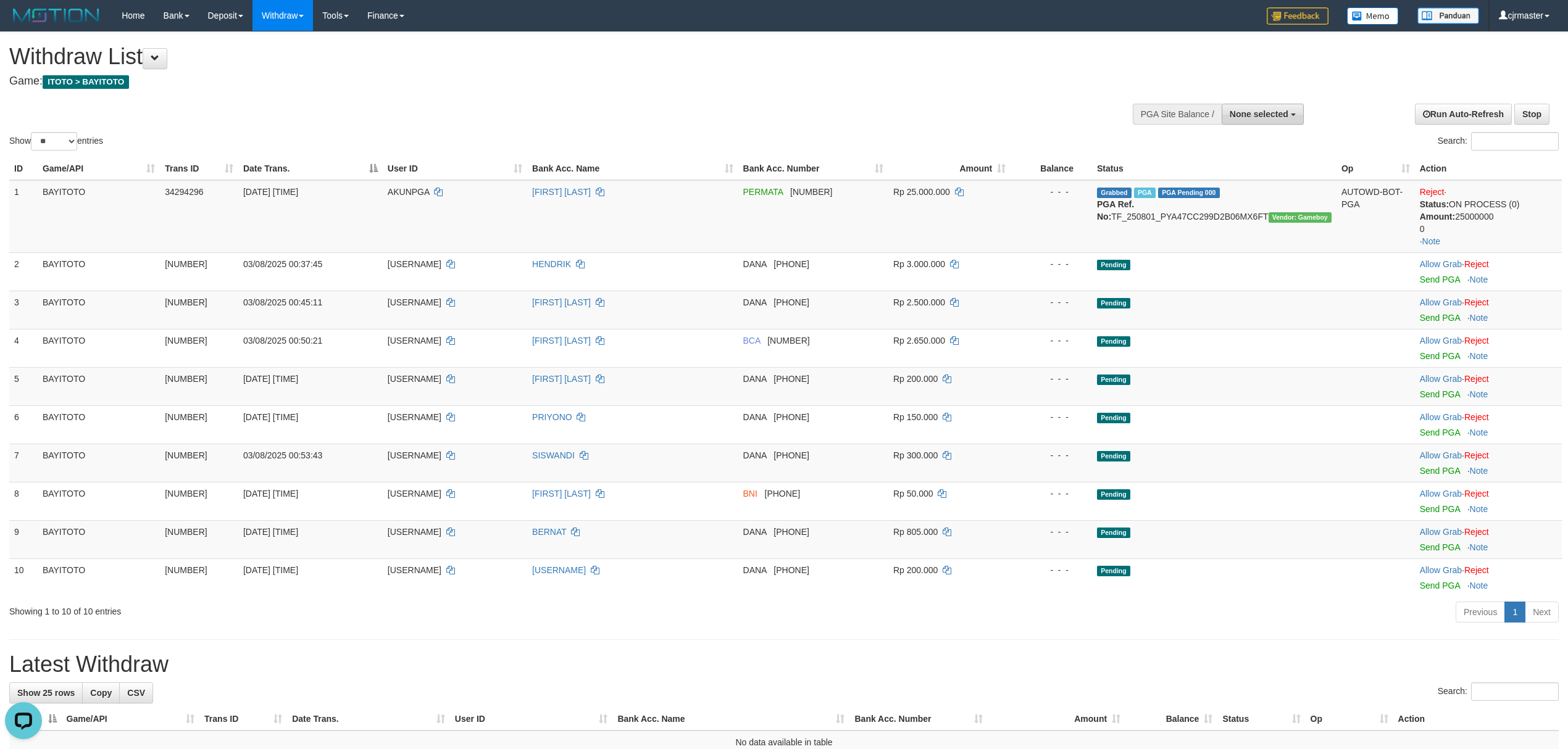 click on "None selected" at bounding box center [1262, 114] 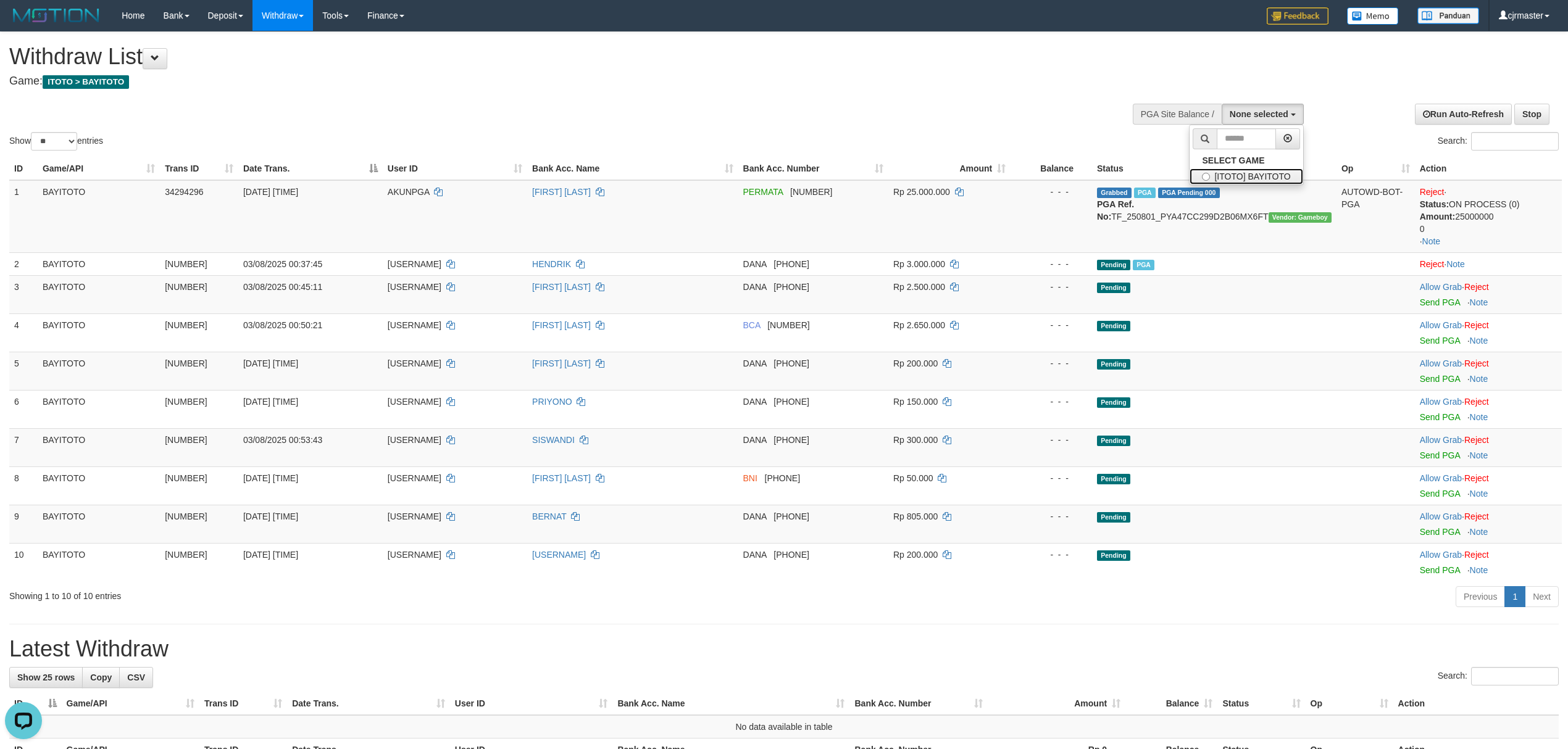 drag, startPoint x: 1206, startPoint y: 170, endPoint x: 1489, endPoint y: 167, distance: 283.0159 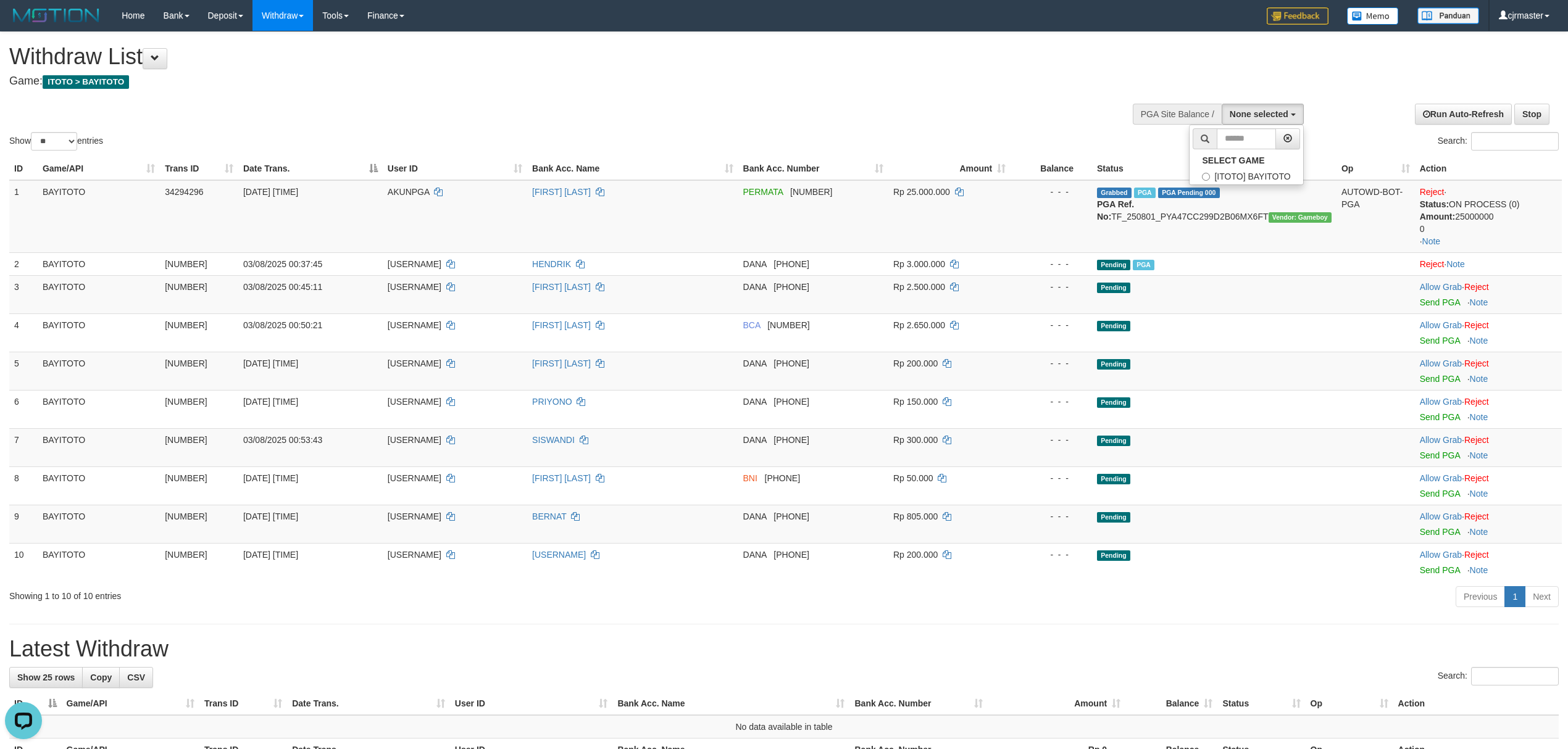select on "****" 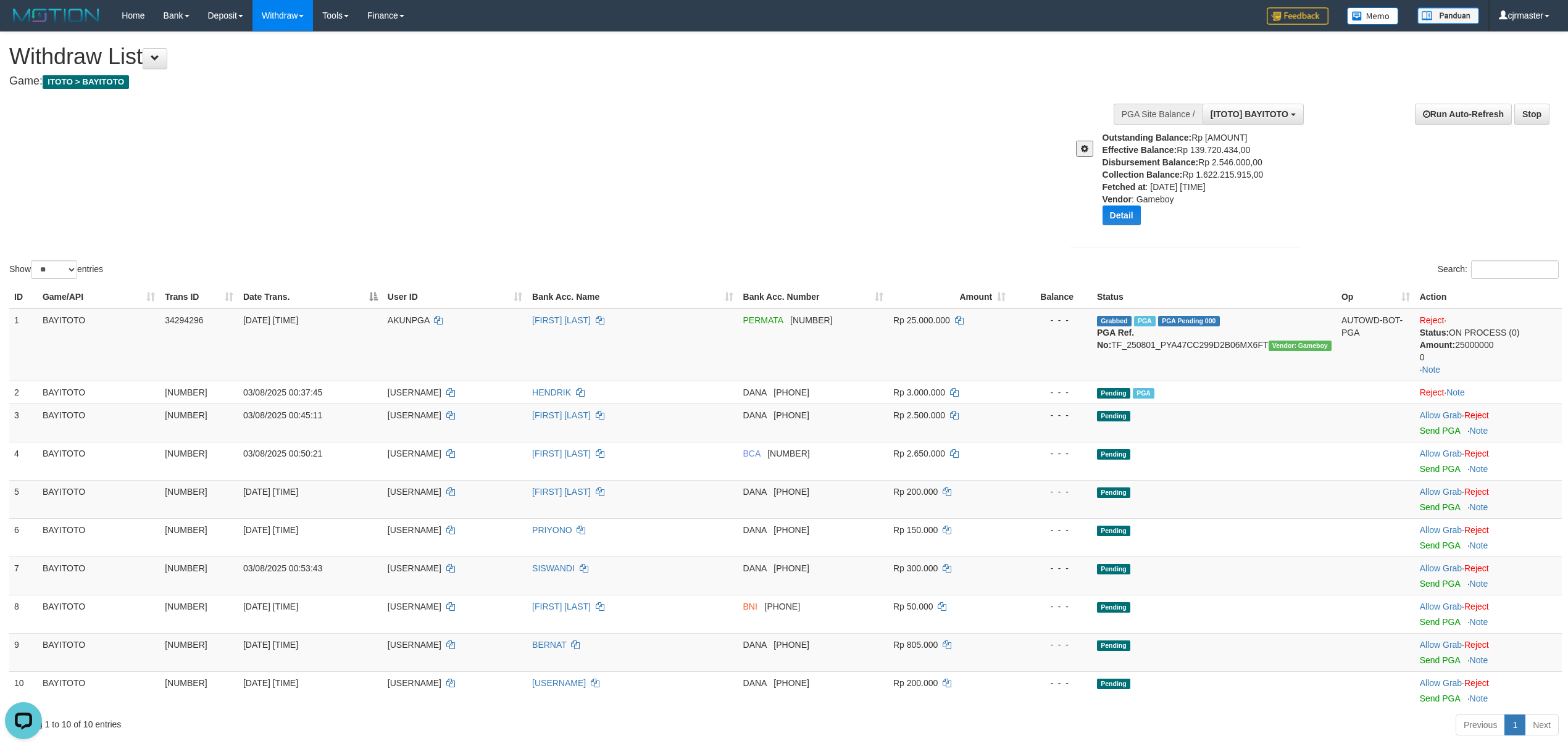 click at bounding box center [1081, 144] 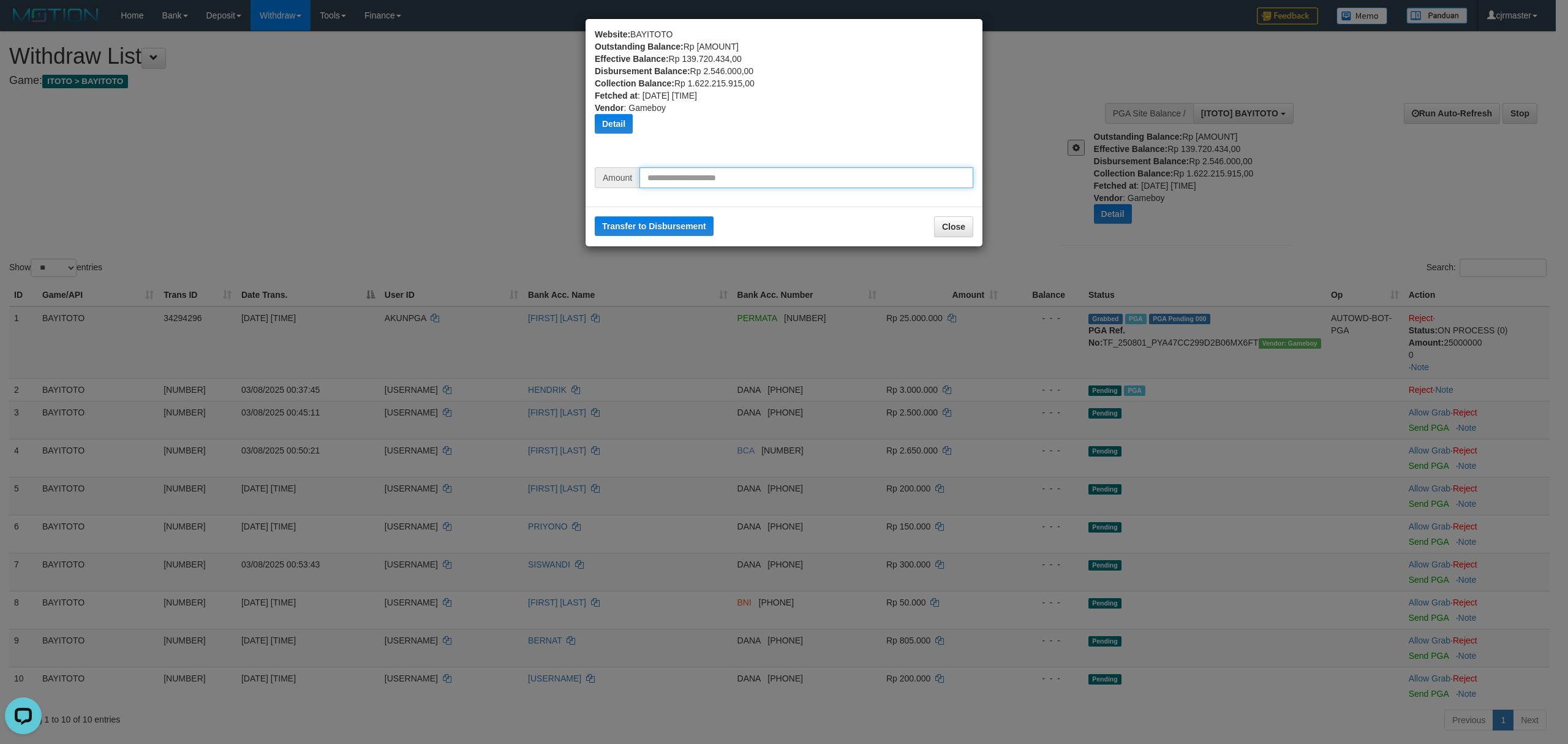 click at bounding box center (806, 178) 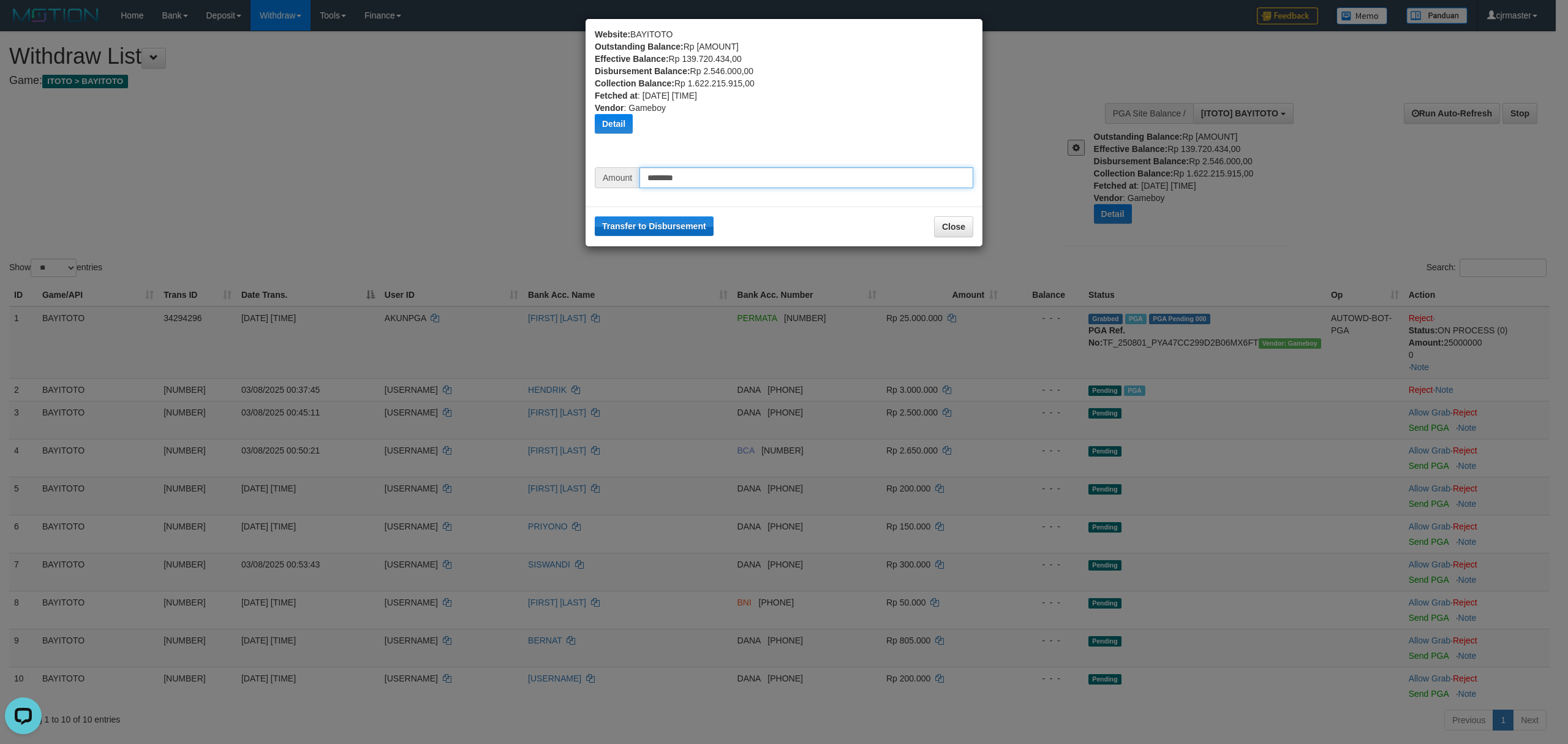 type on "********" 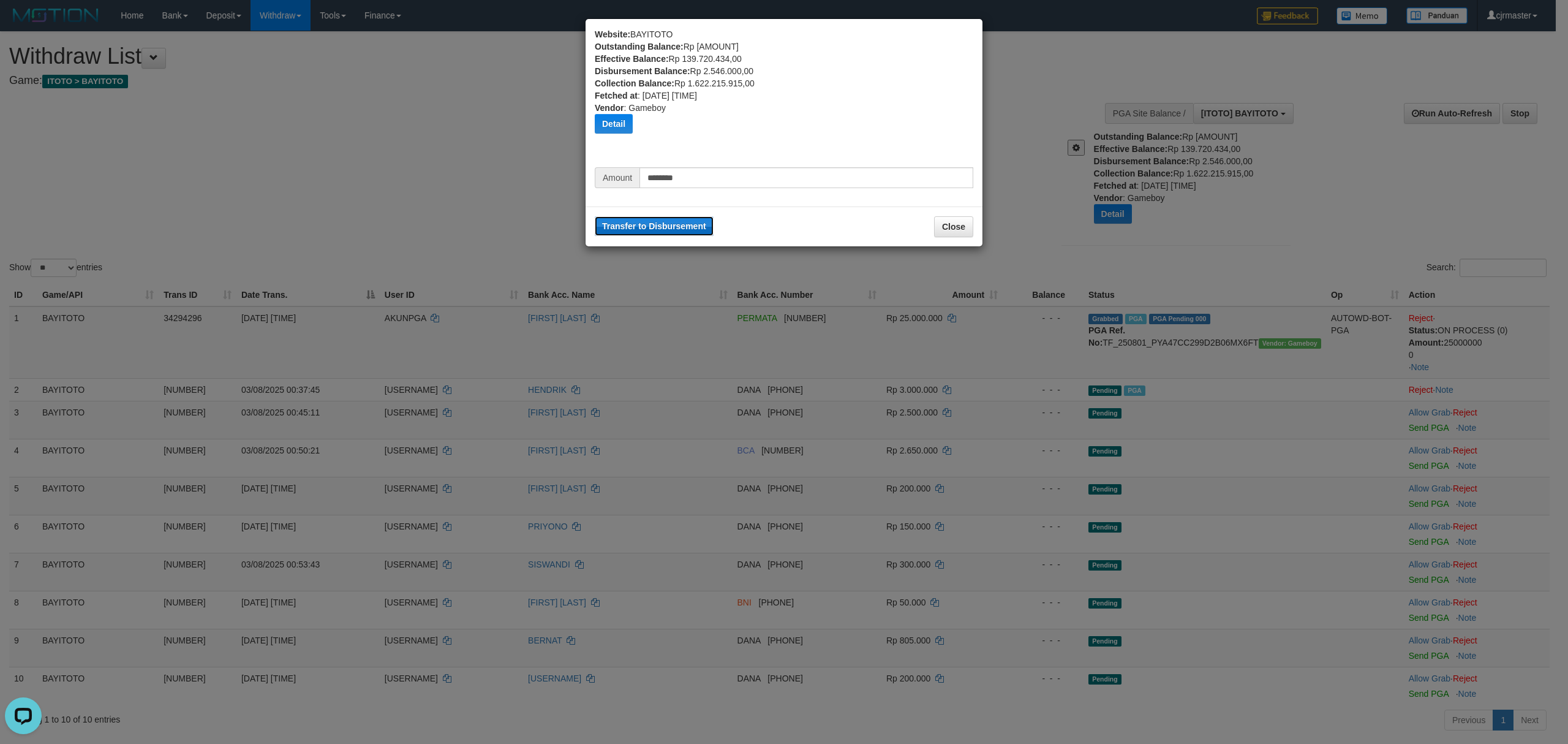 click on "Transfer to Disbursement" at bounding box center (654, 226) 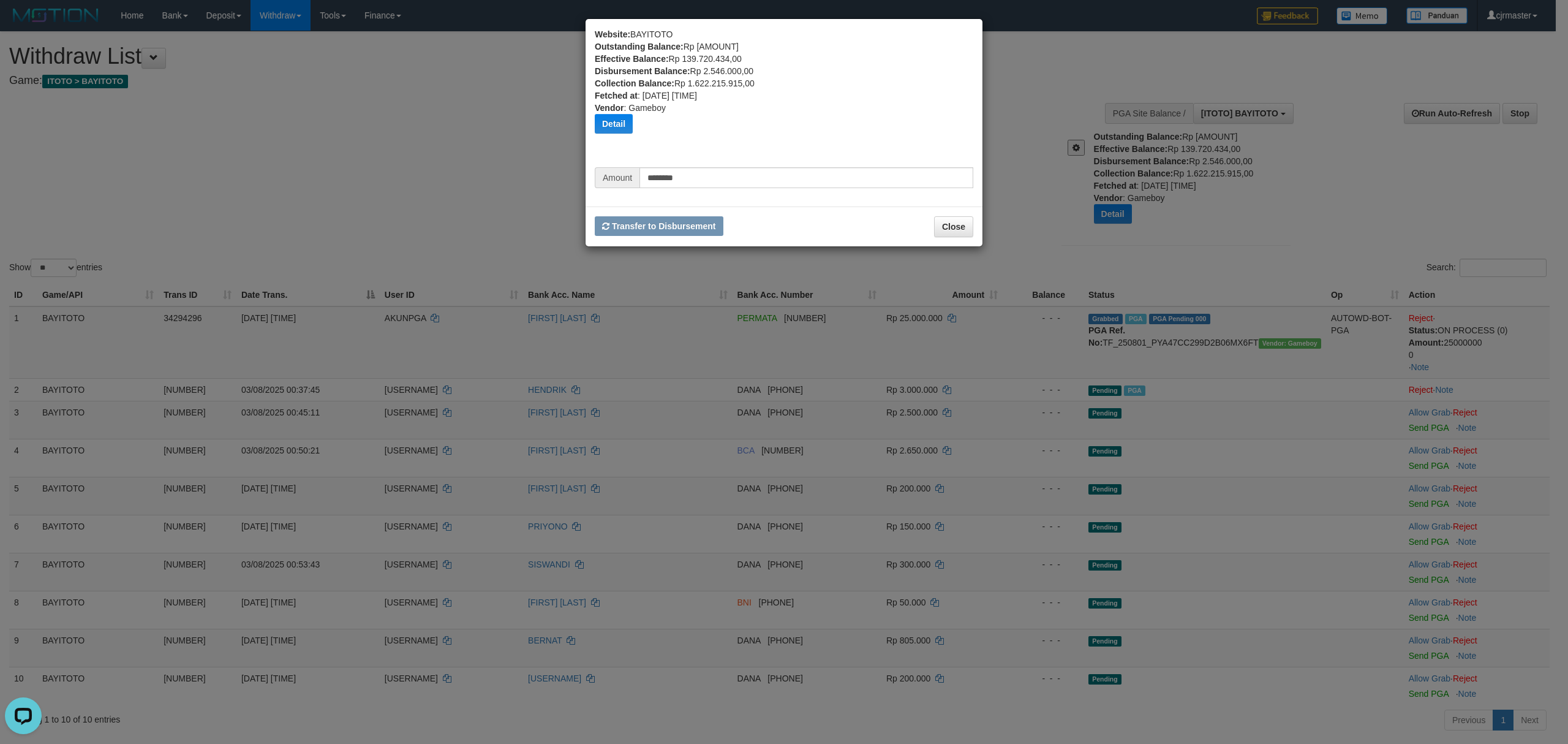 type 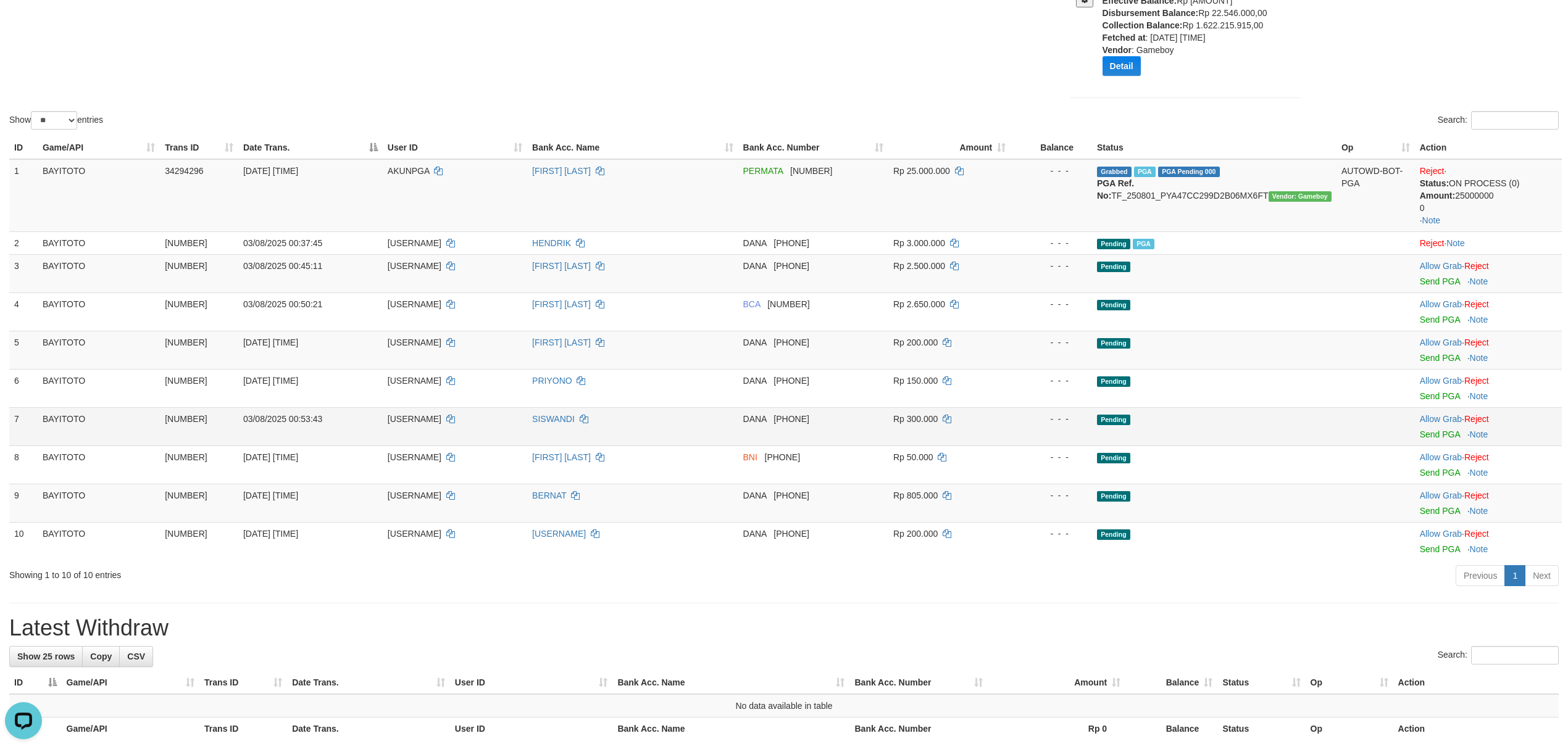 scroll, scrollTop: 164, scrollLeft: 0, axis: vertical 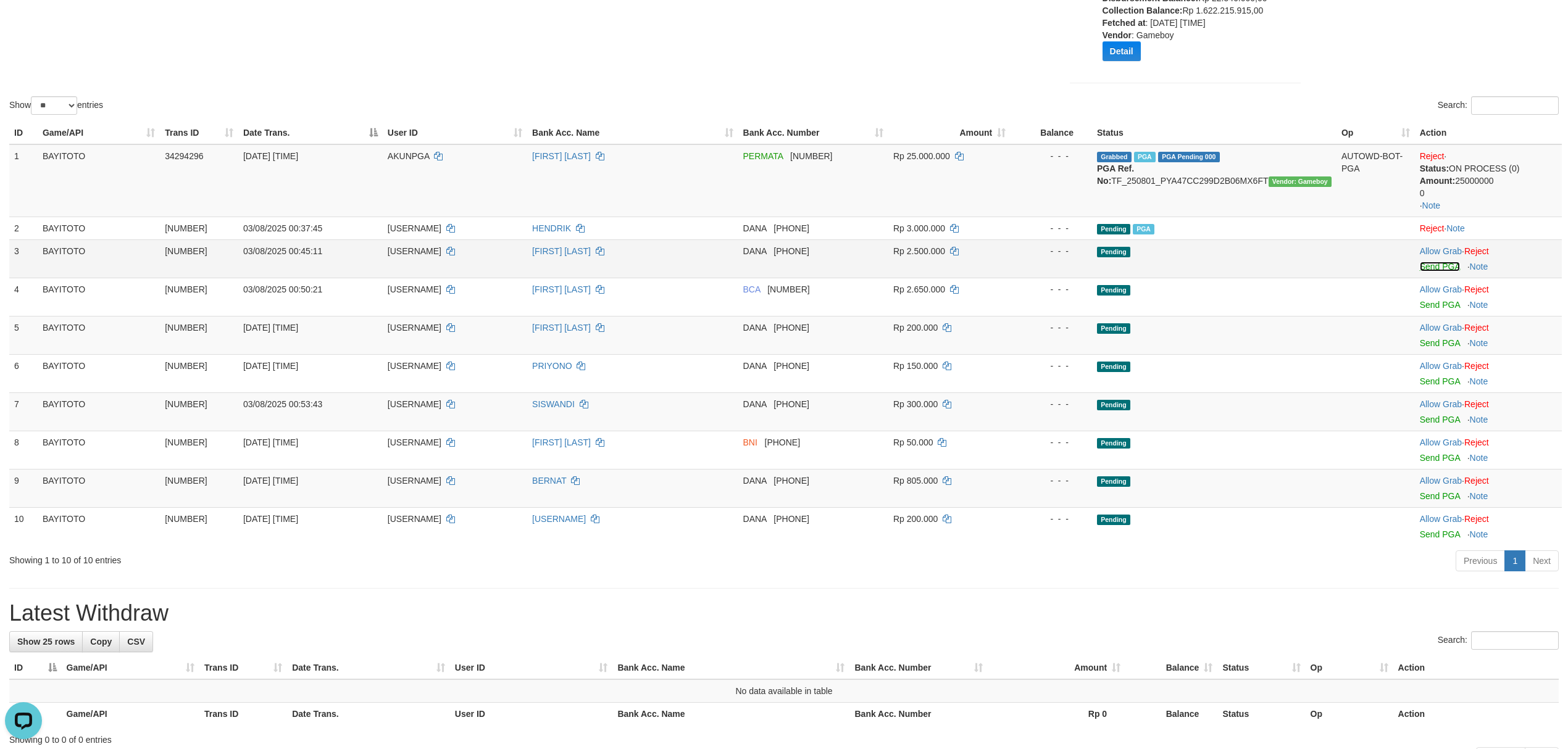click on "Send PGA" at bounding box center [1440, 267] 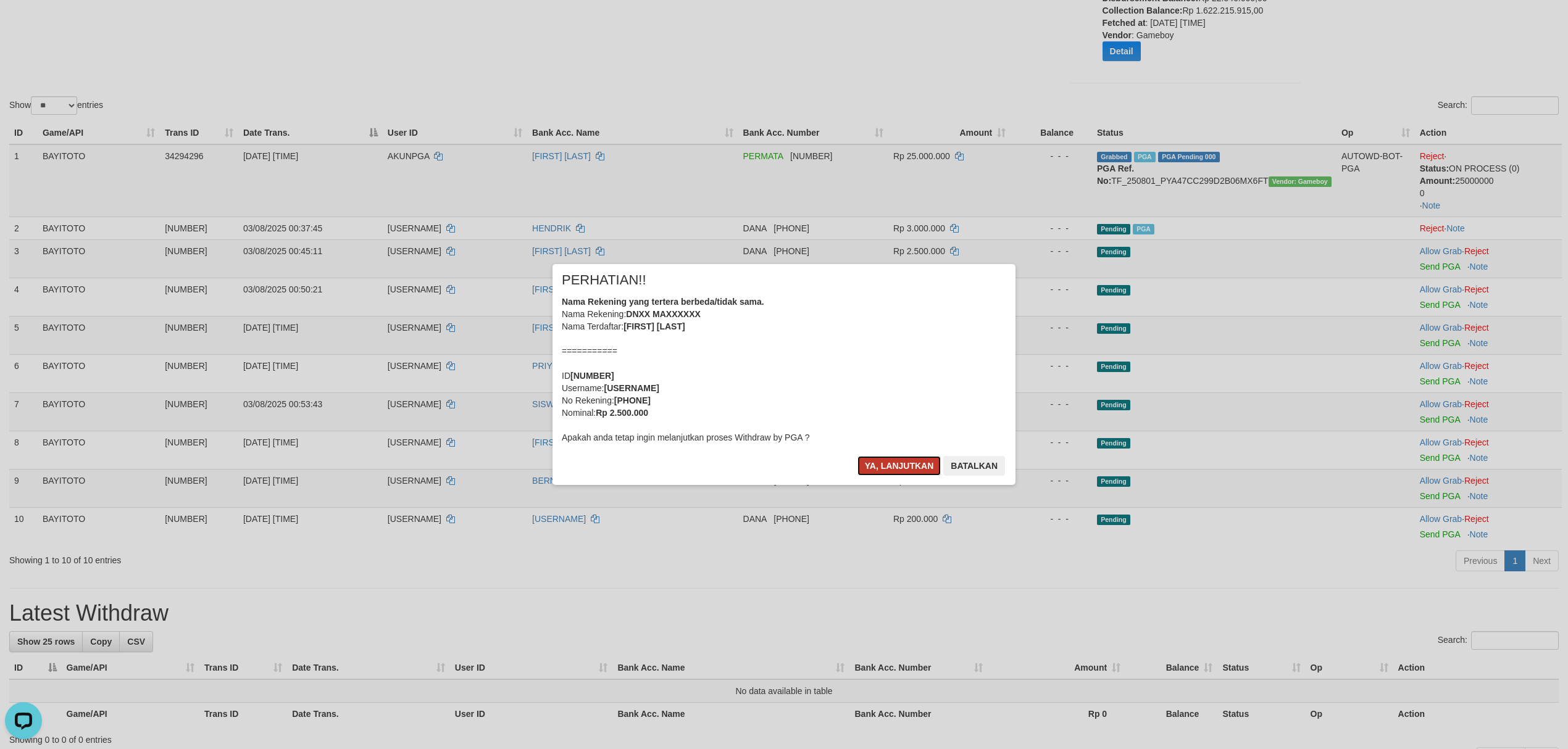 click on "Ya, lanjutkan" at bounding box center (899, 466) 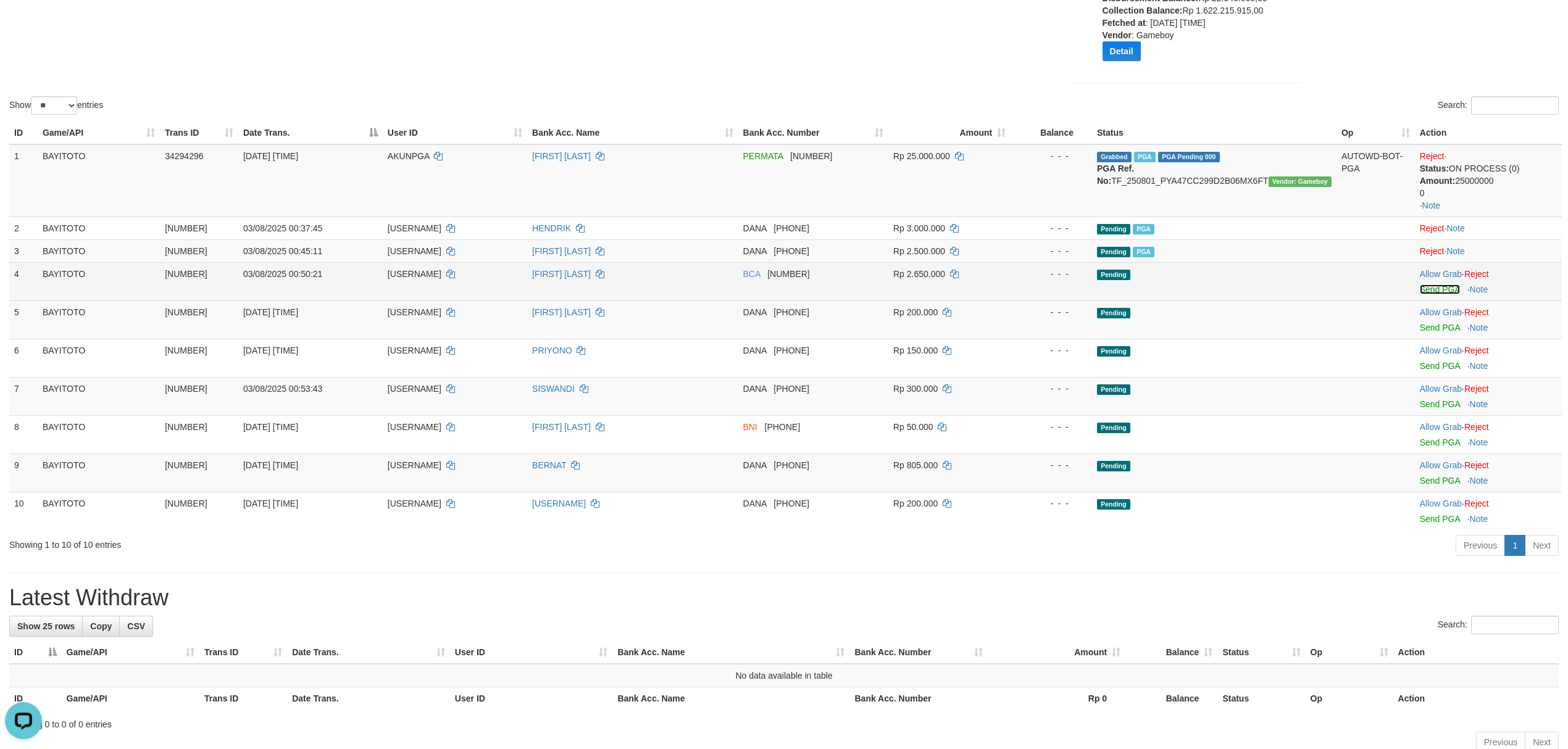 click on "Send PGA" at bounding box center (1440, 289) 